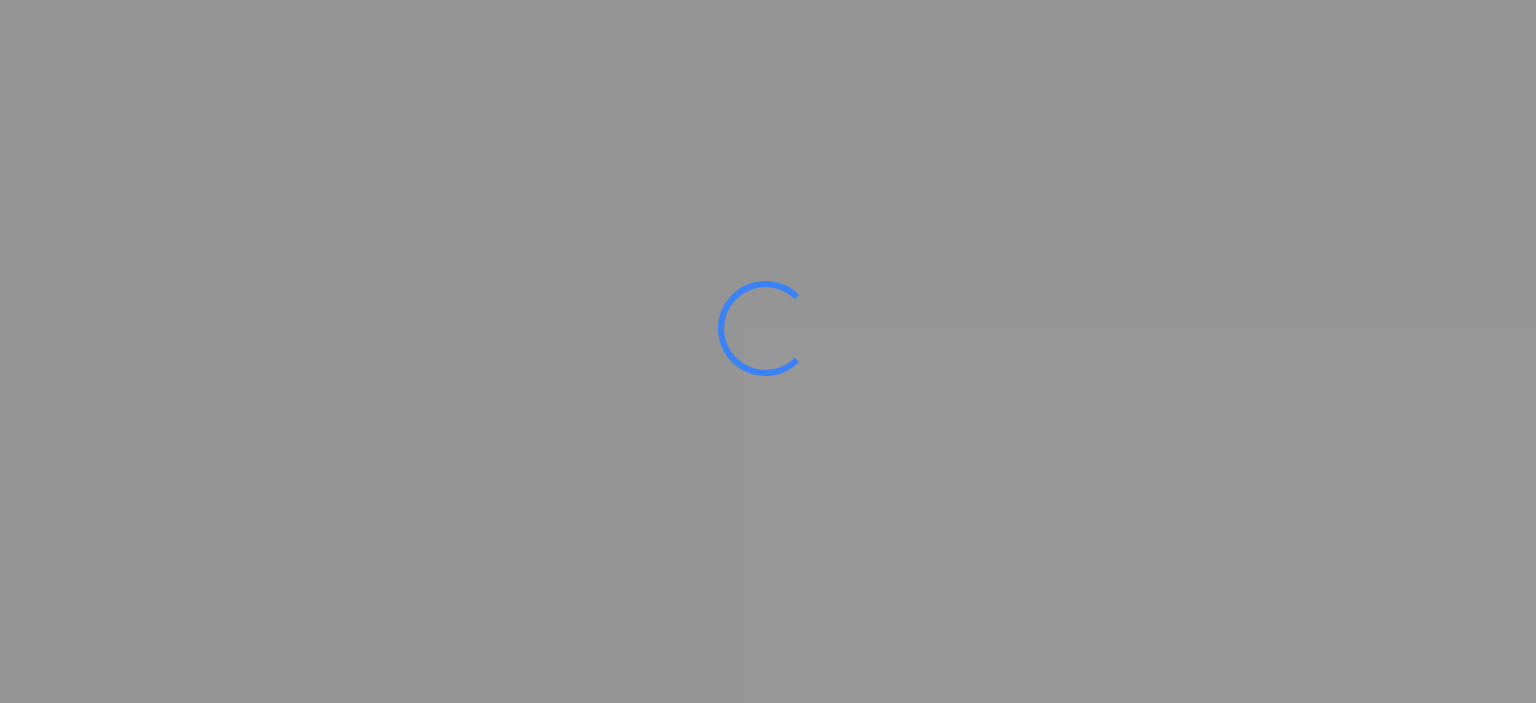 scroll, scrollTop: 0, scrollLeft: 0, axis: both 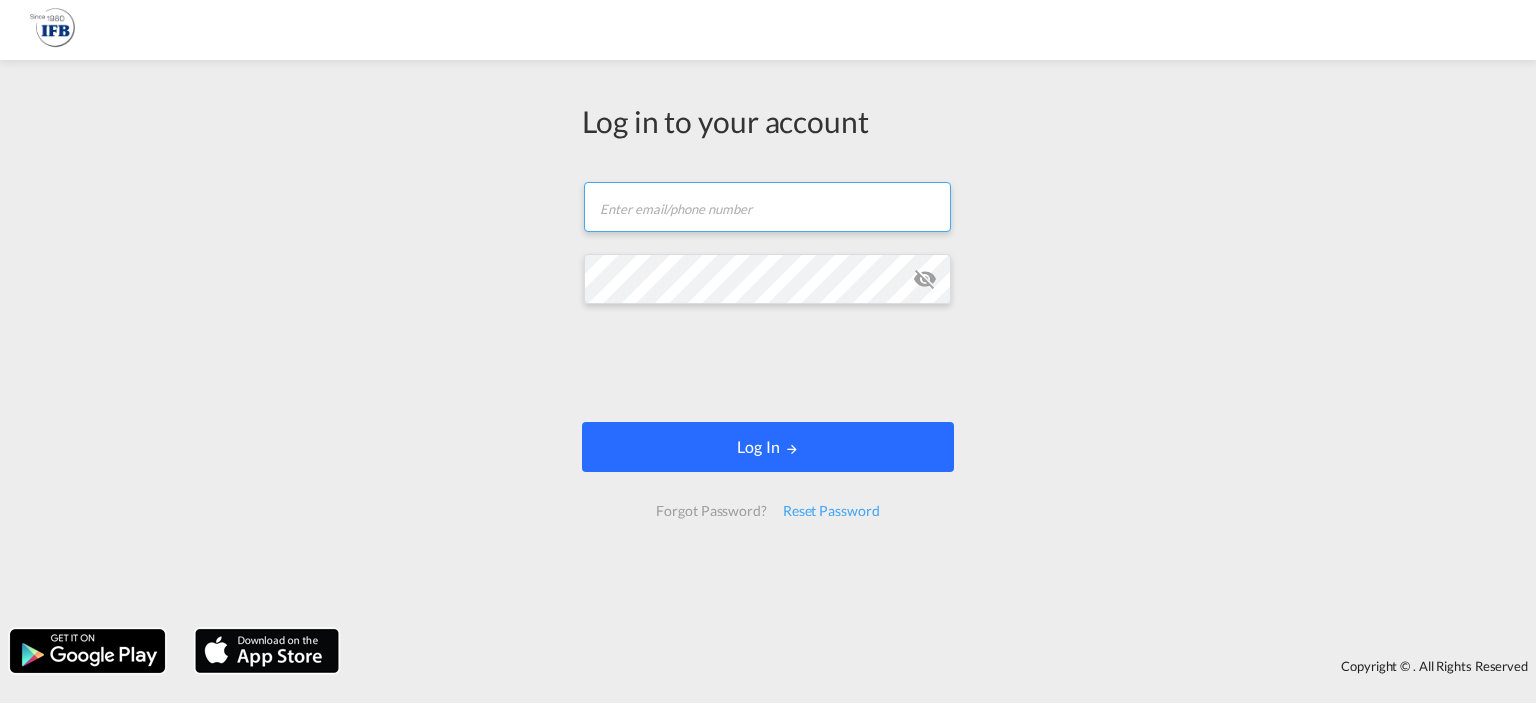 type on "g.begou@france-ifbgroup.net" 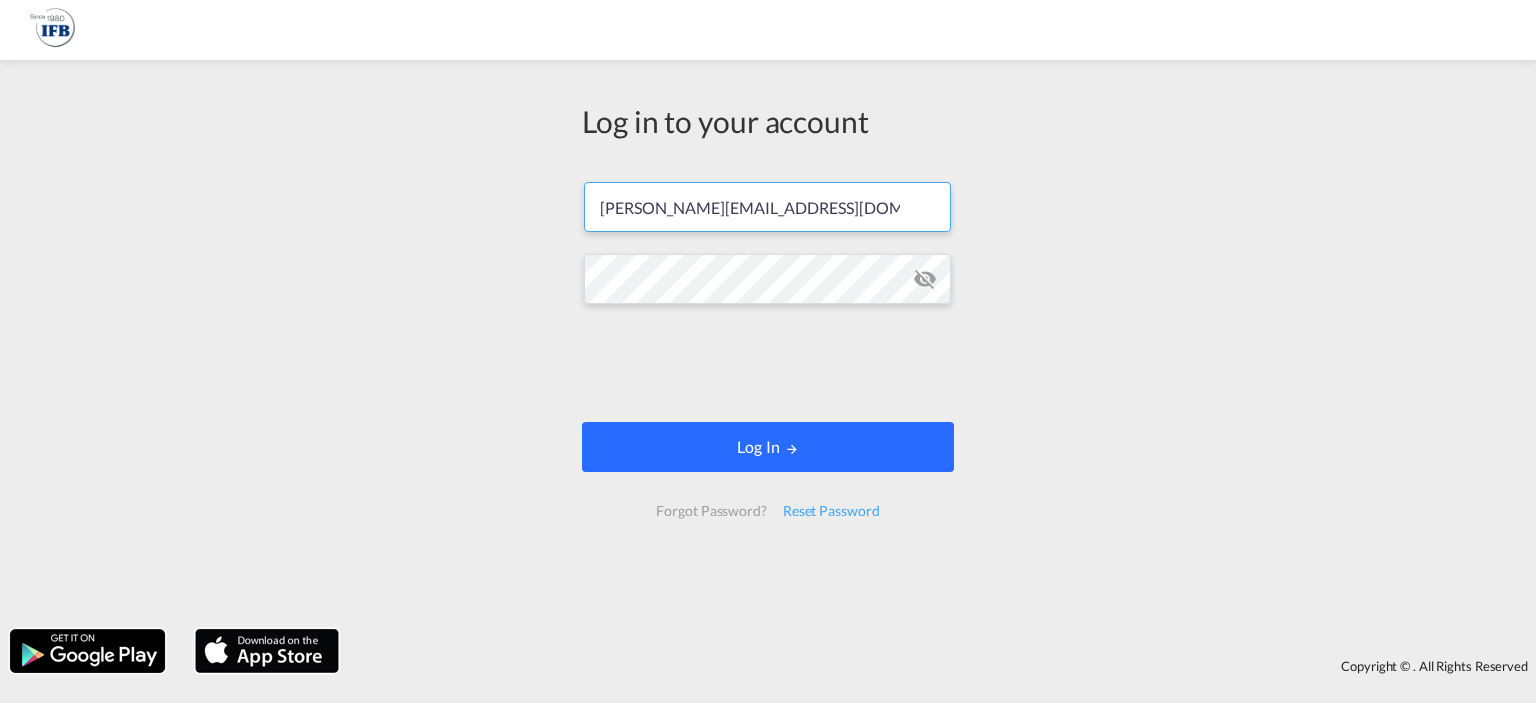 click on "Log In" at bounding box center (768, 447) 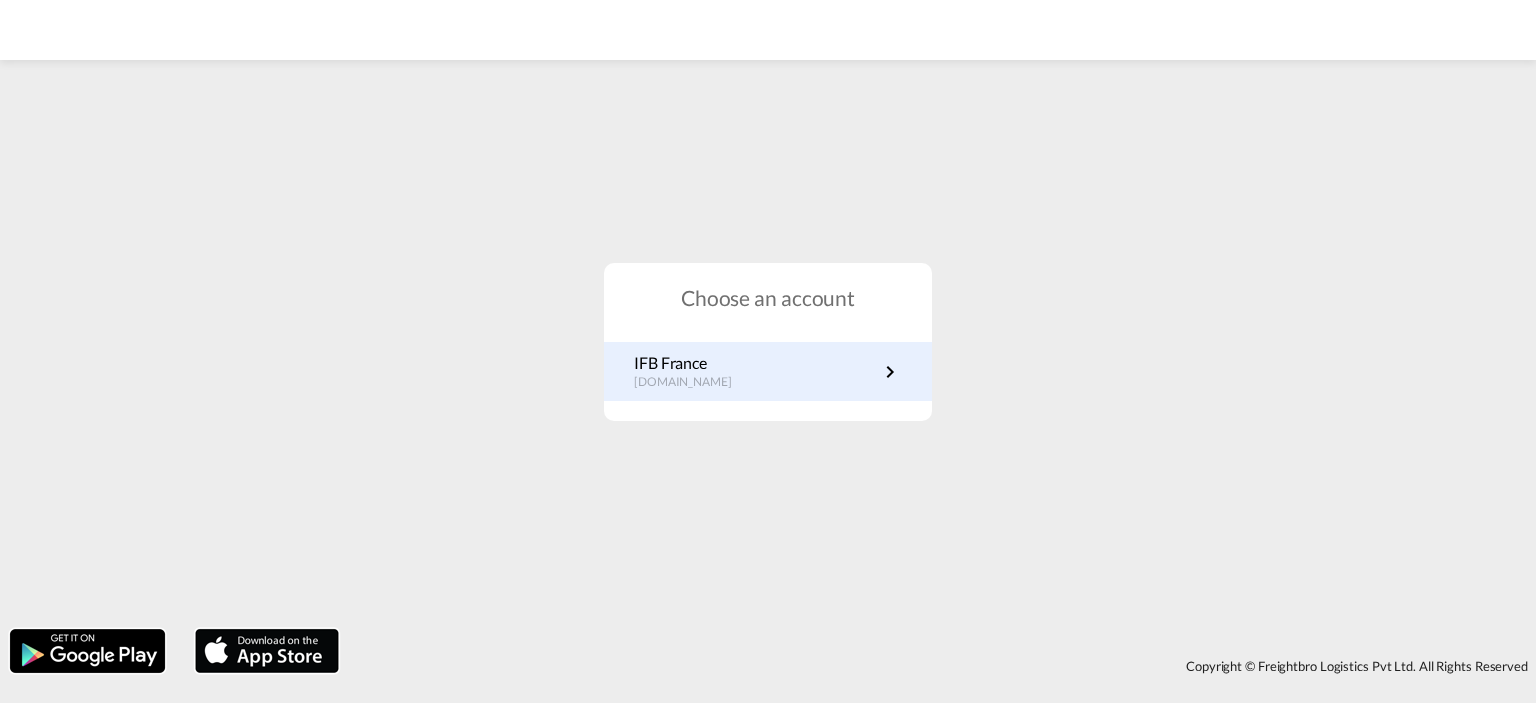 click on "IFB France fr.portal.ifb.com" at bounding box center [768, 371] 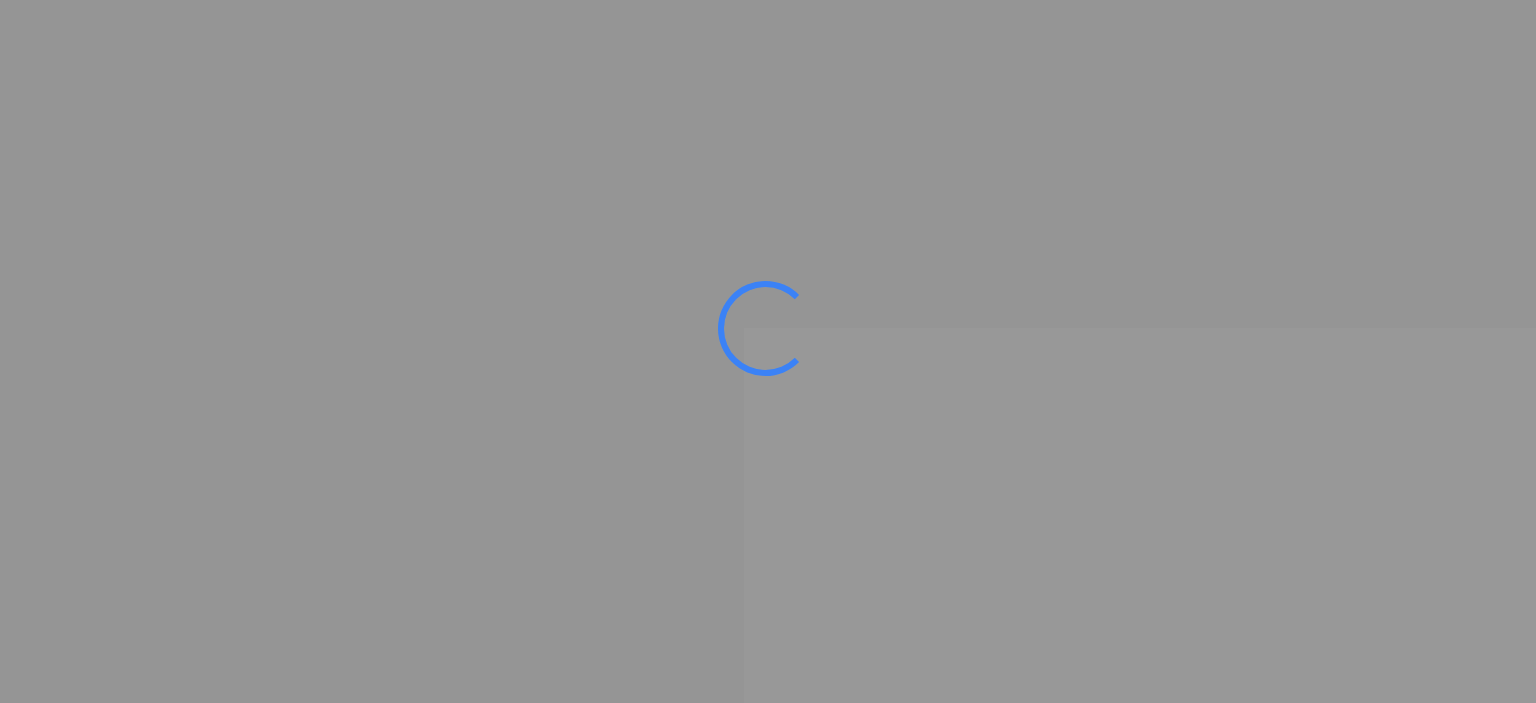 scroll, scrollTop: 0, scrollLeft: 0, axis: both 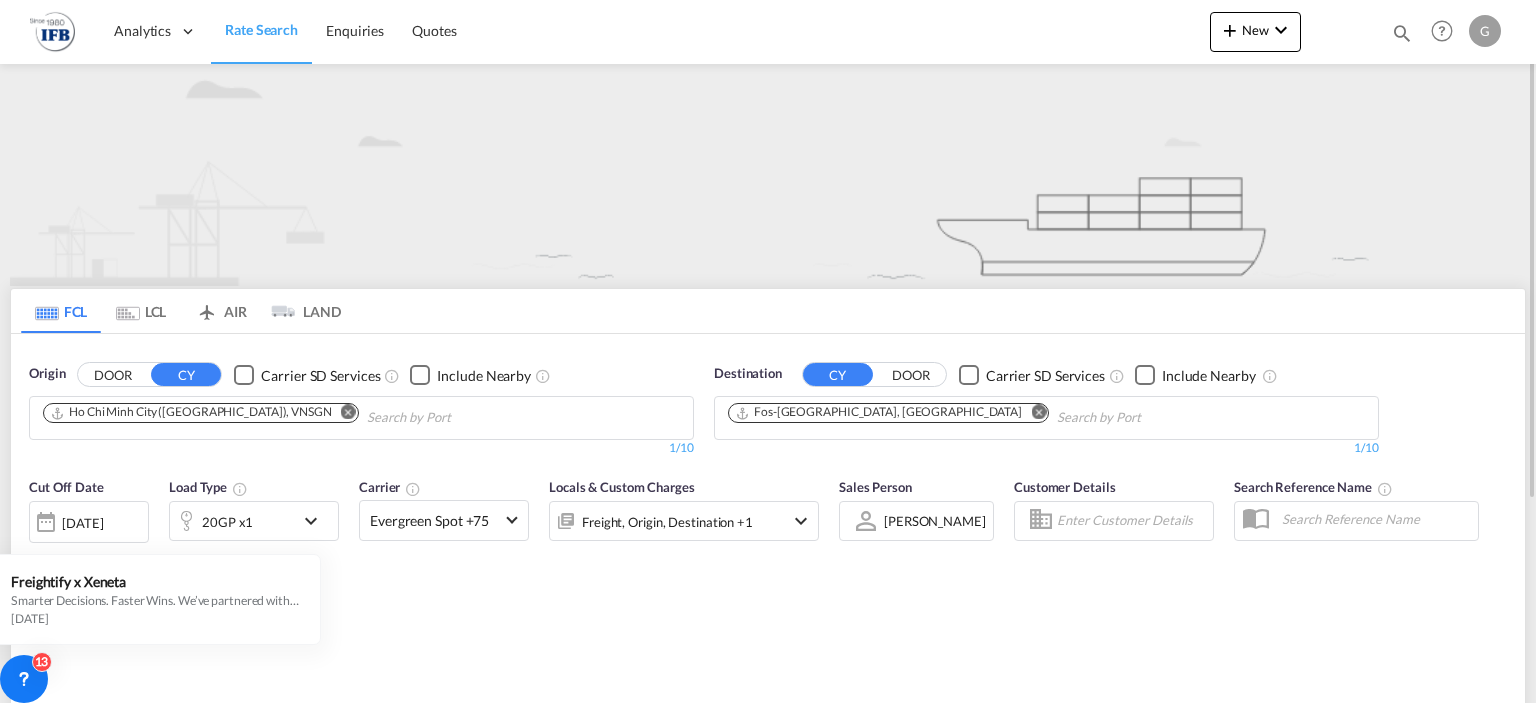 click at bounding box center [348, 412] 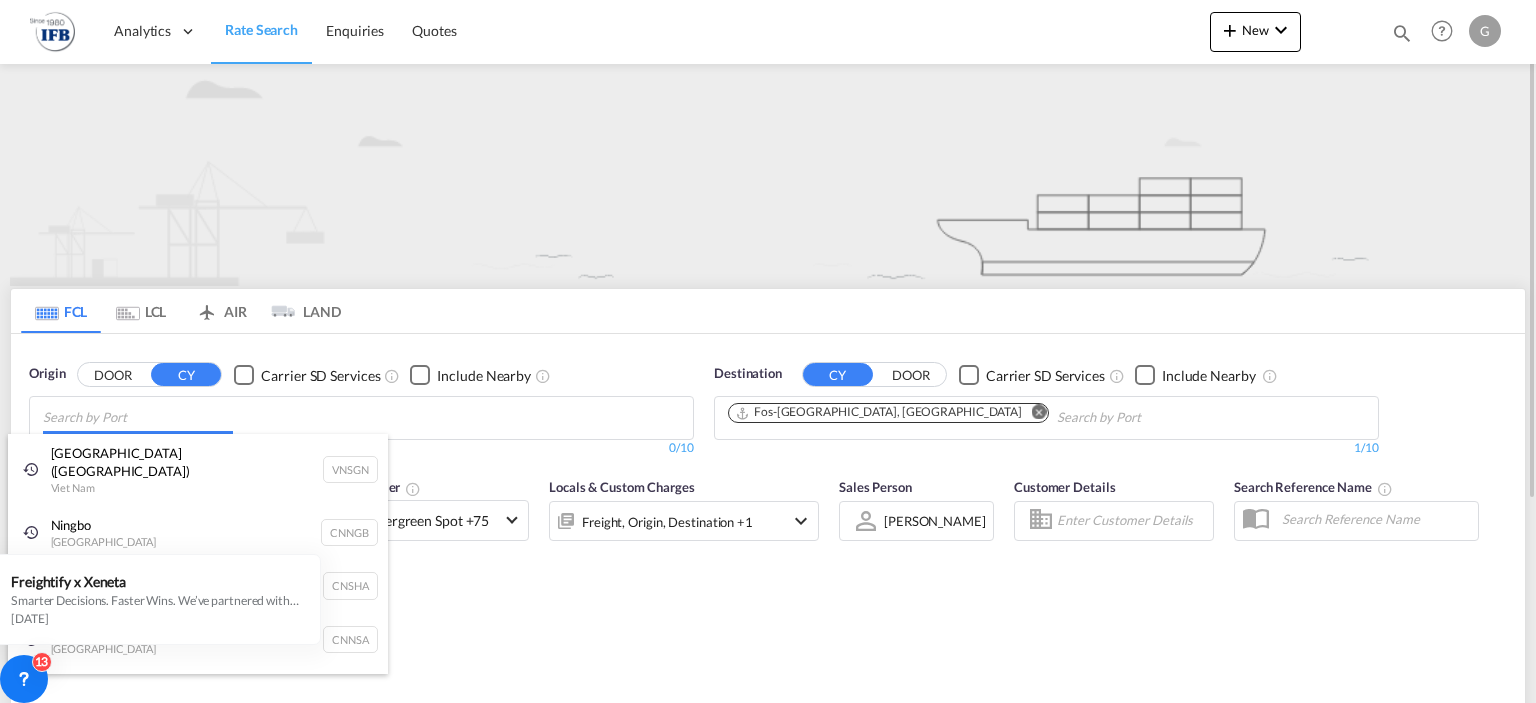 click on "Analytics
Reports
Rate Search
Enquiries
Quotes
Analytics
Reports" at bounding box center [768, 351] 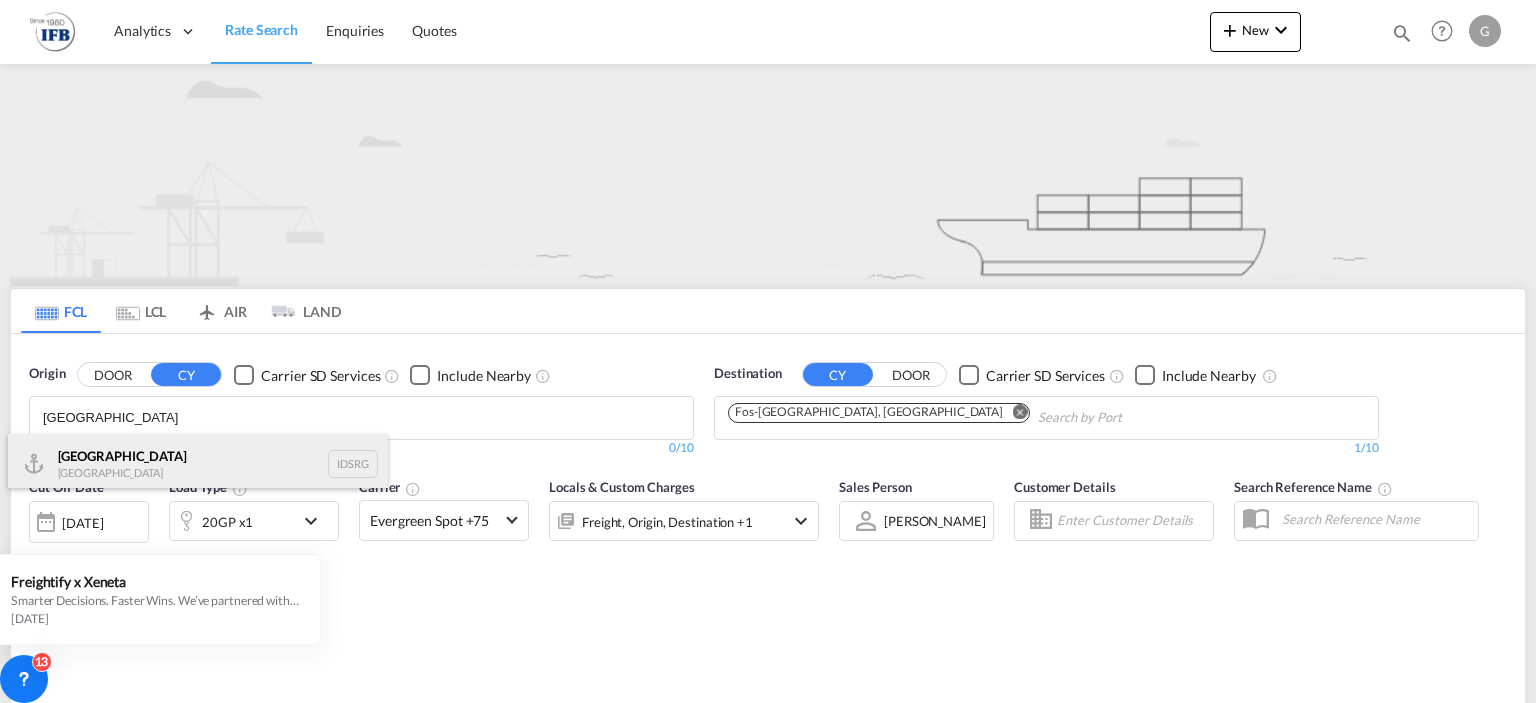 type on "semarang" 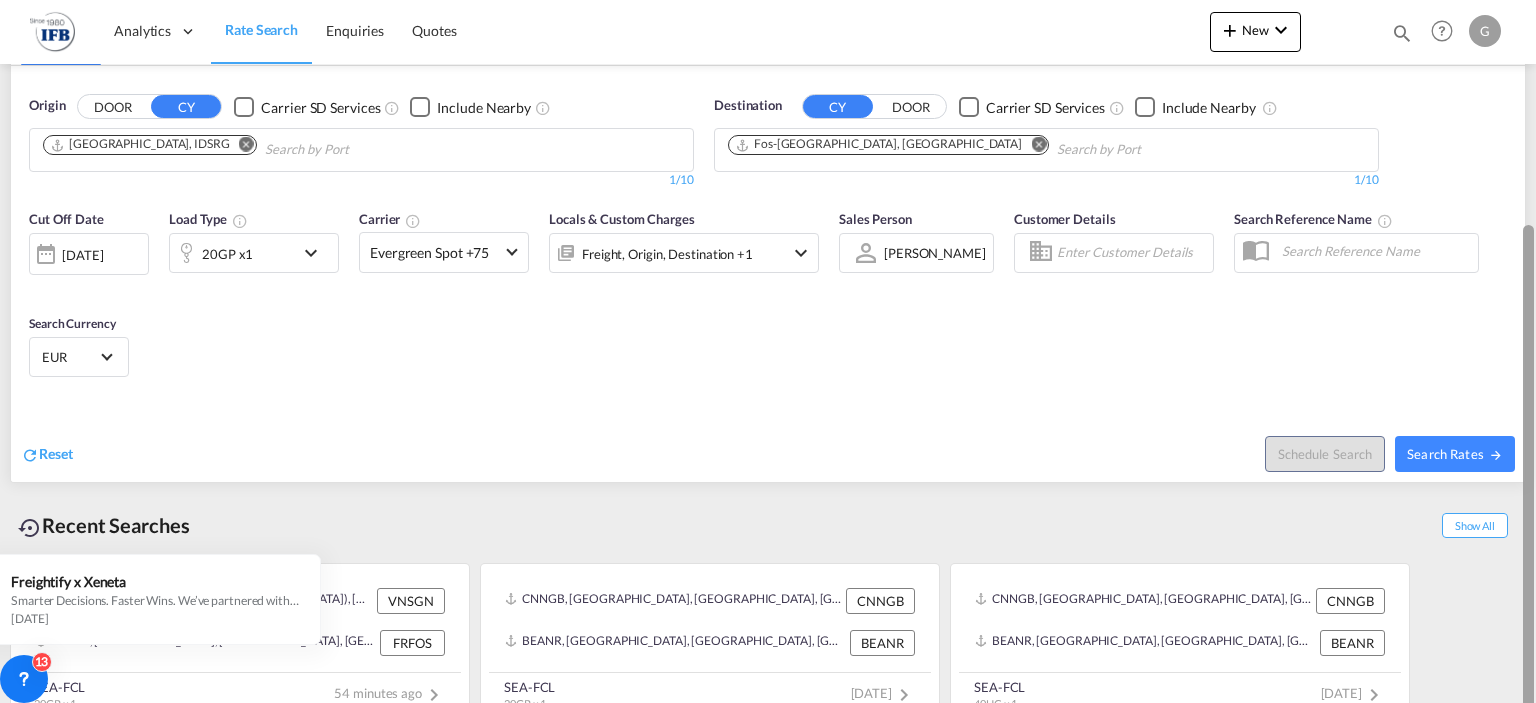 scroll, scrollTop: 287, scrollLeft: 0, axis: vertical 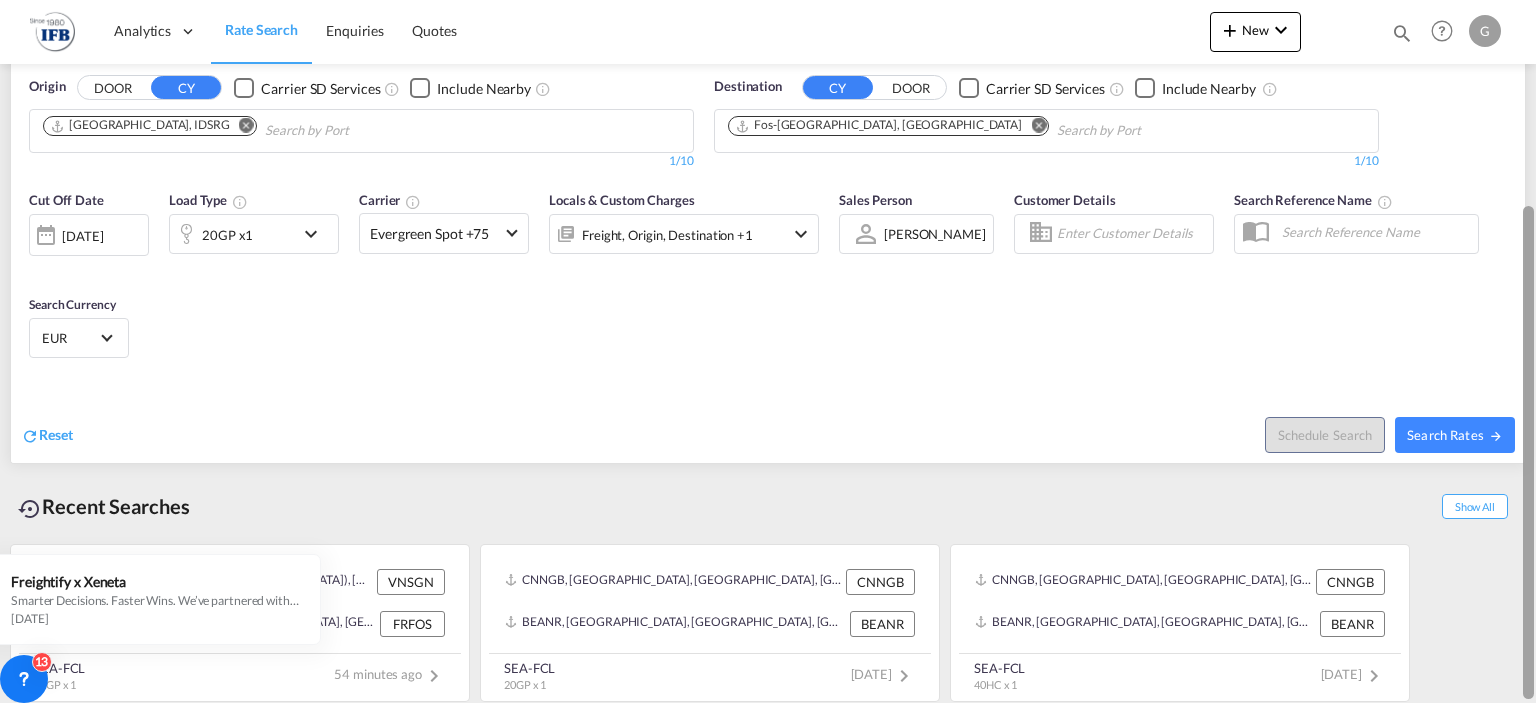 drag, startPoint x: 1531, startPoint y: 84, endPoint x: 1534, endPoint y: 299, distance: 215.02094 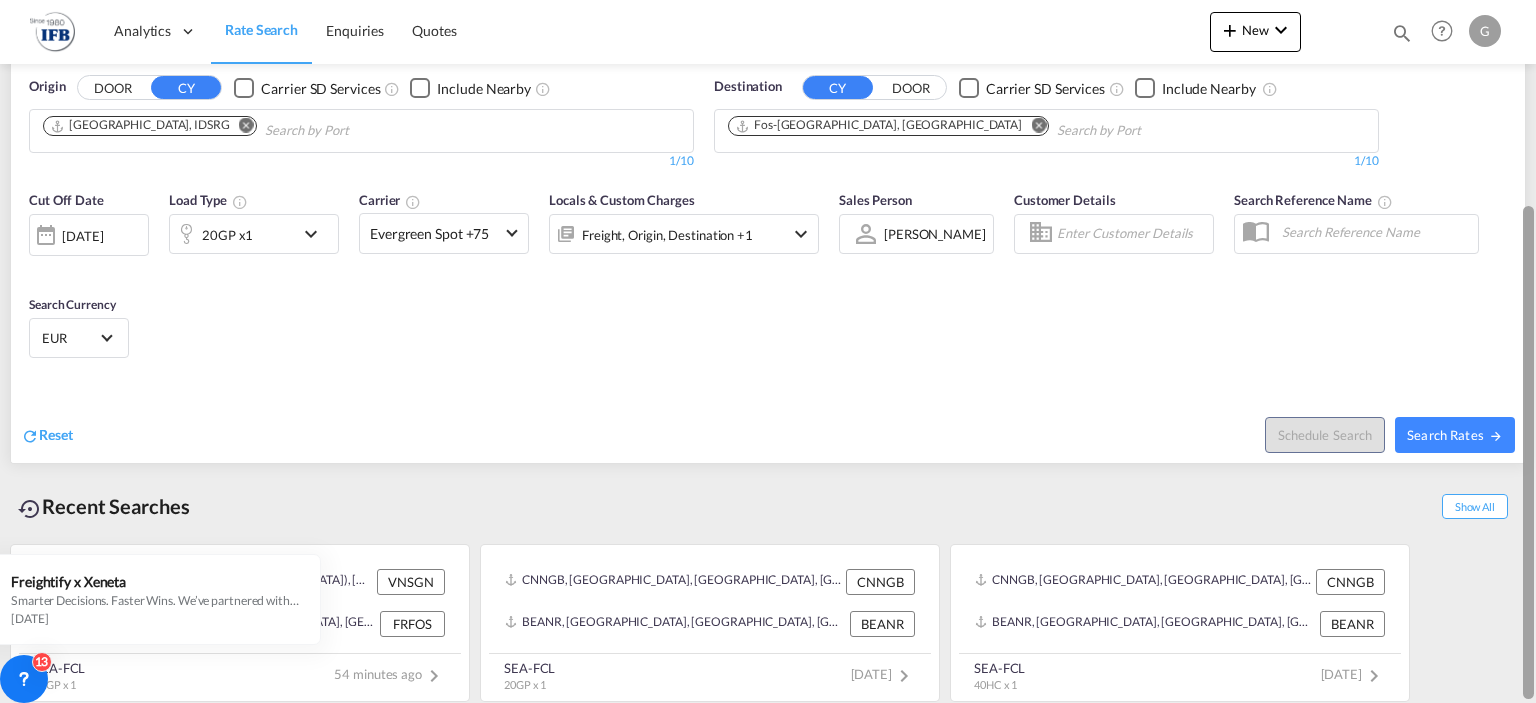 click at bounding box center [1534, 351] 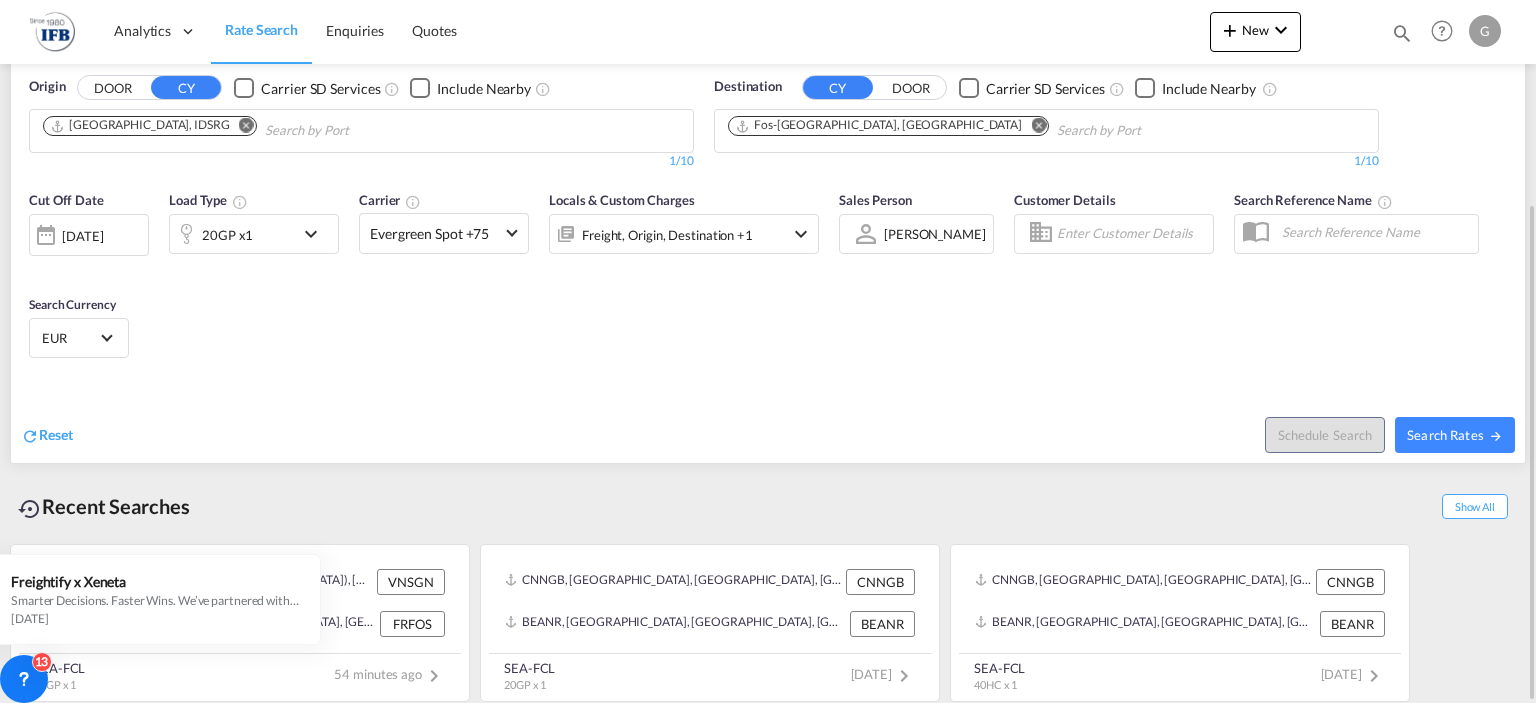 click at bounding box center (316, 234) 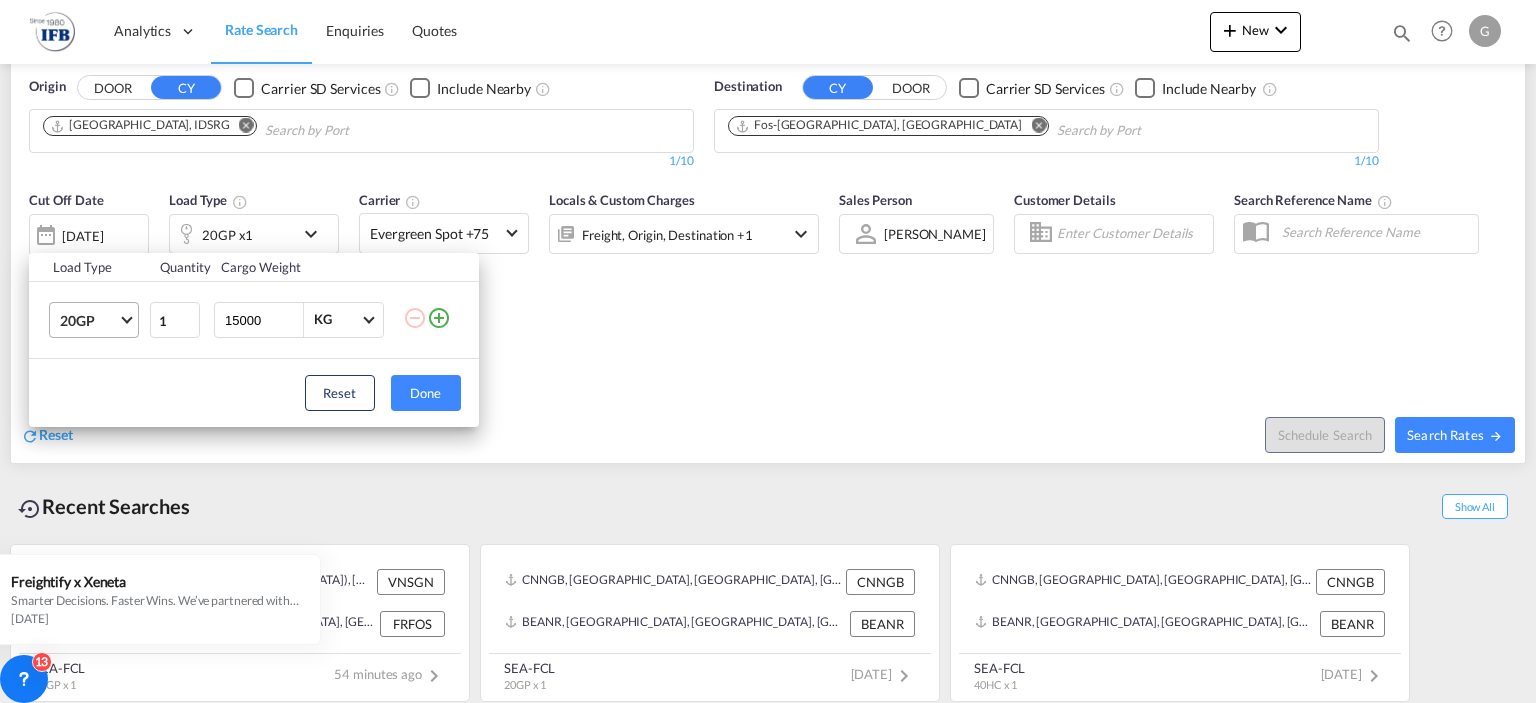 click at bounding box center [126, 317] 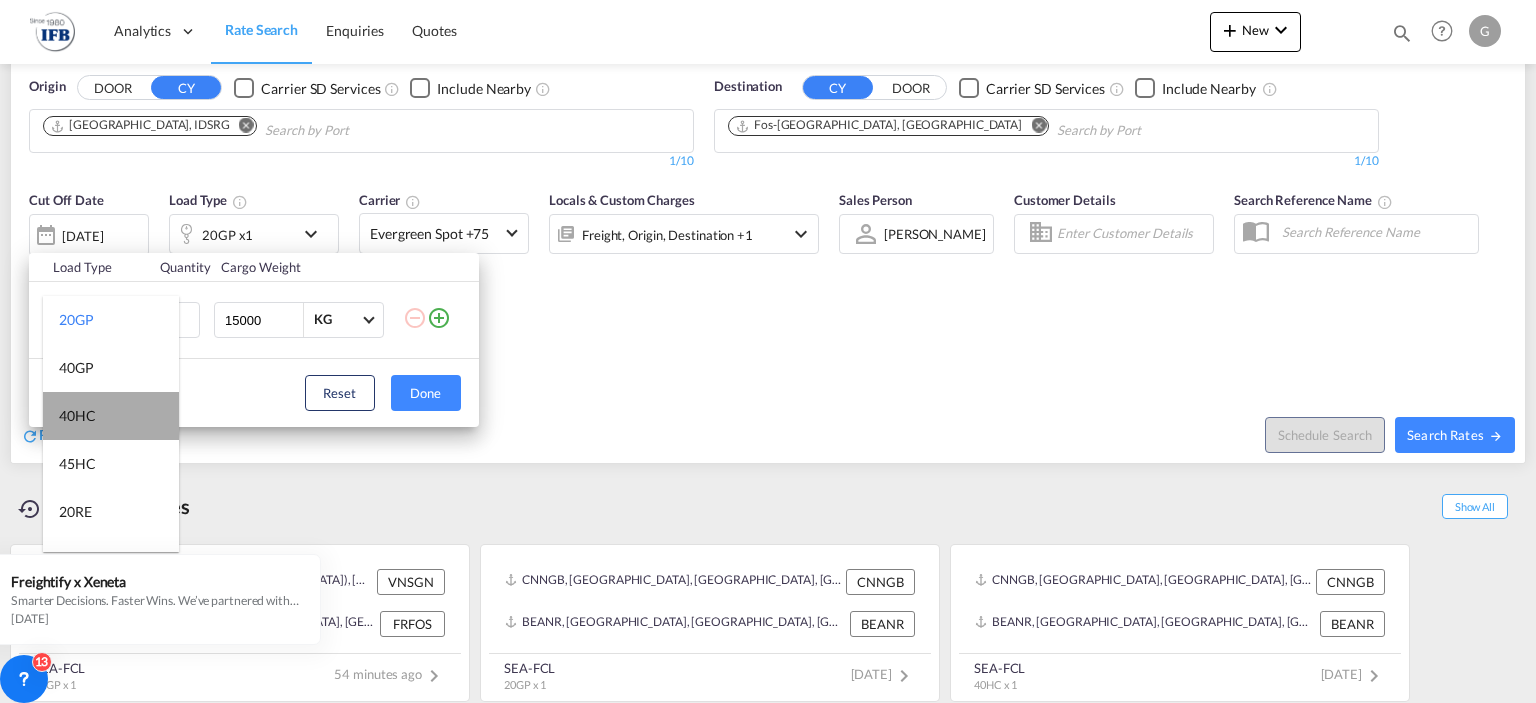 click on "40HC" at bounding box center (111, 416) 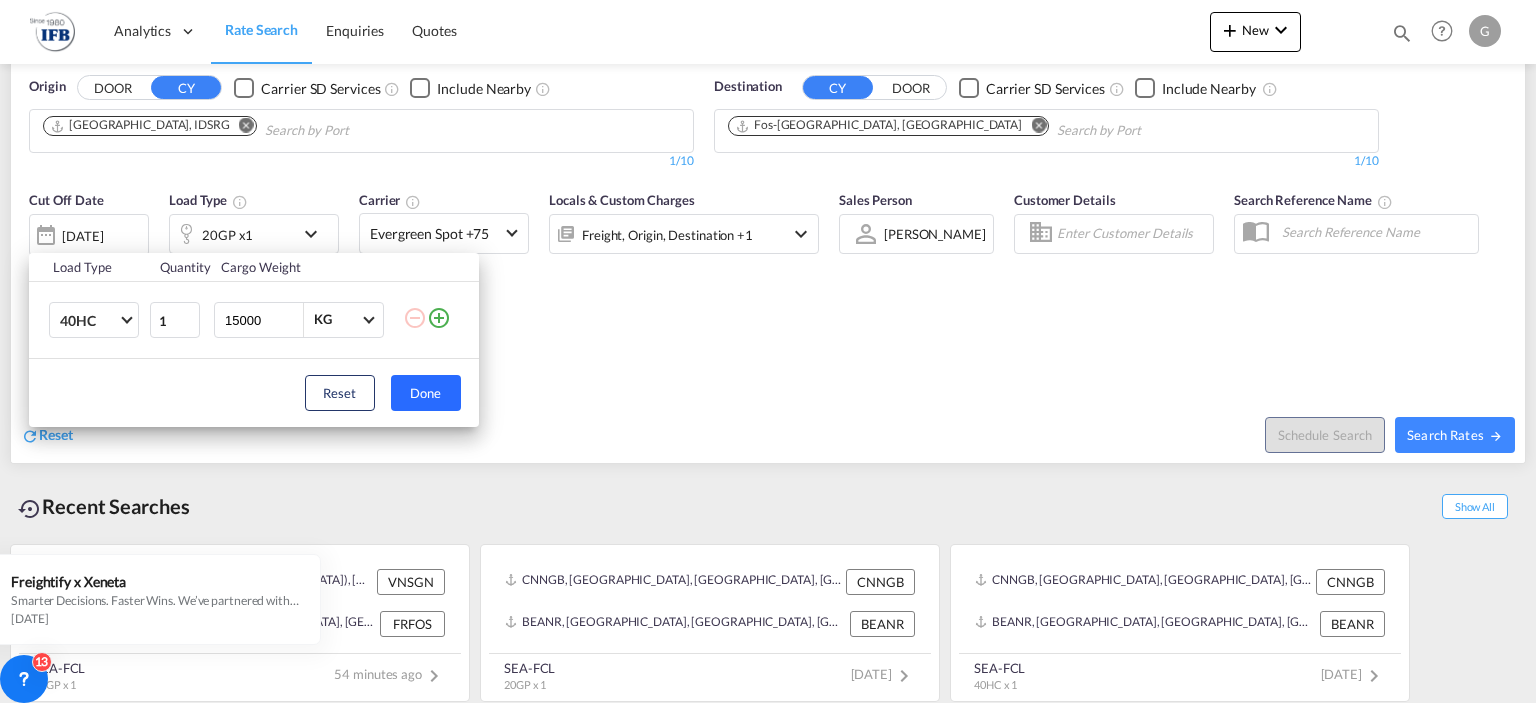 click on "Done" at bounding box center (426, 393) 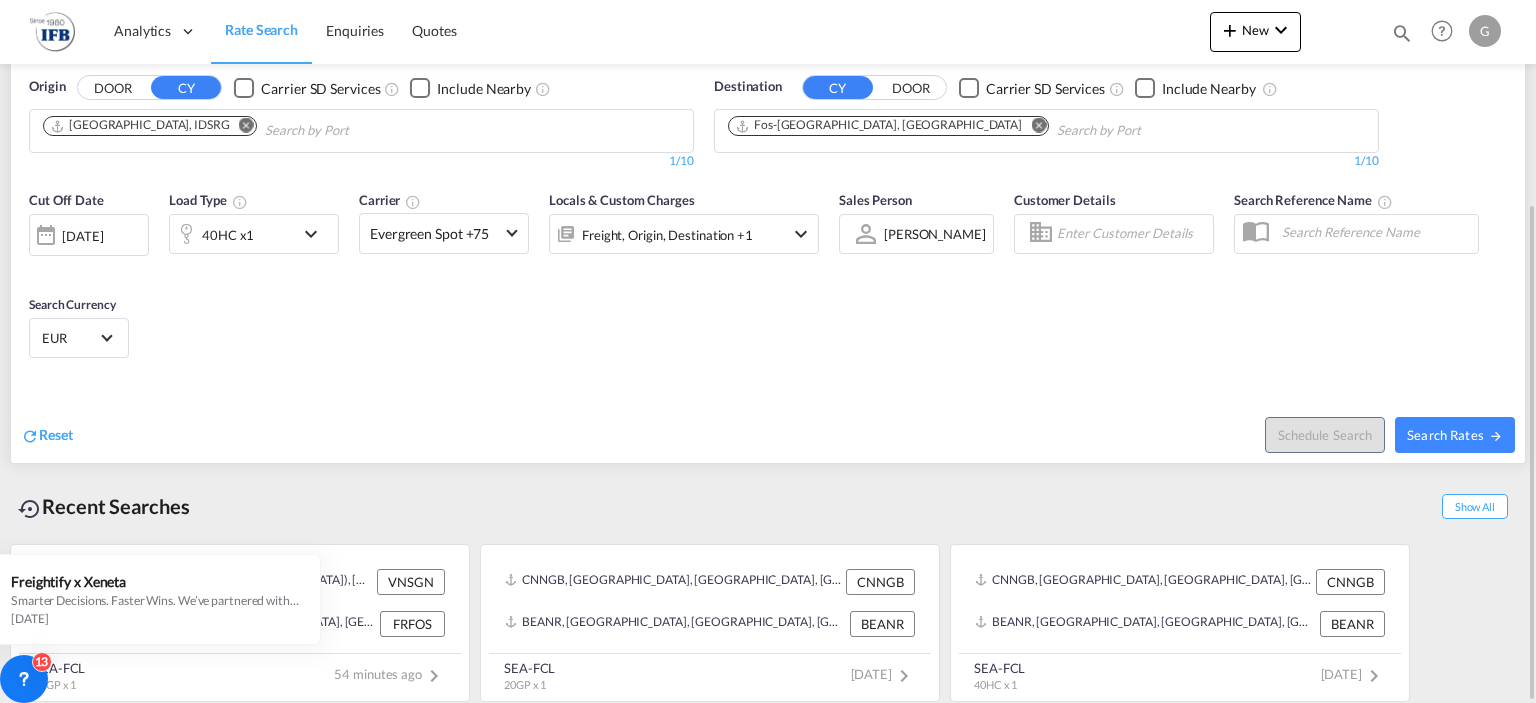 click on "FCL
LCL AIR
LAND
FCL
LCL AIR
LAND             Origin  DOOR
CY
Carrier SD Services Include Nearby
Semarang, IDSRG
1/10
1/
Destination
CY   DOOR Carrier SD Services Include Nearby
Fos-sur-Mer, FRFOS
1/" at bounding box center (768, 242) 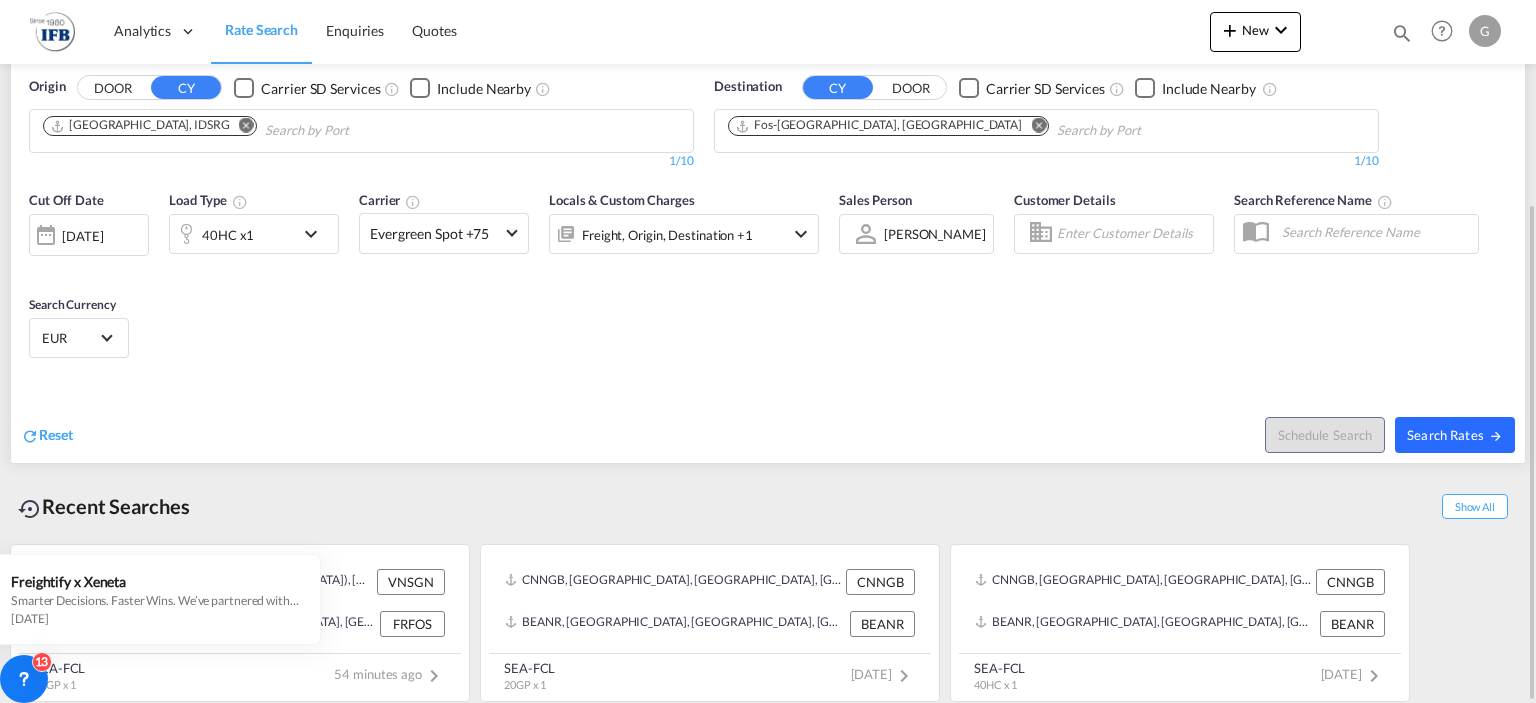 click on "Search Rates" at bounding box center [1455, 435] 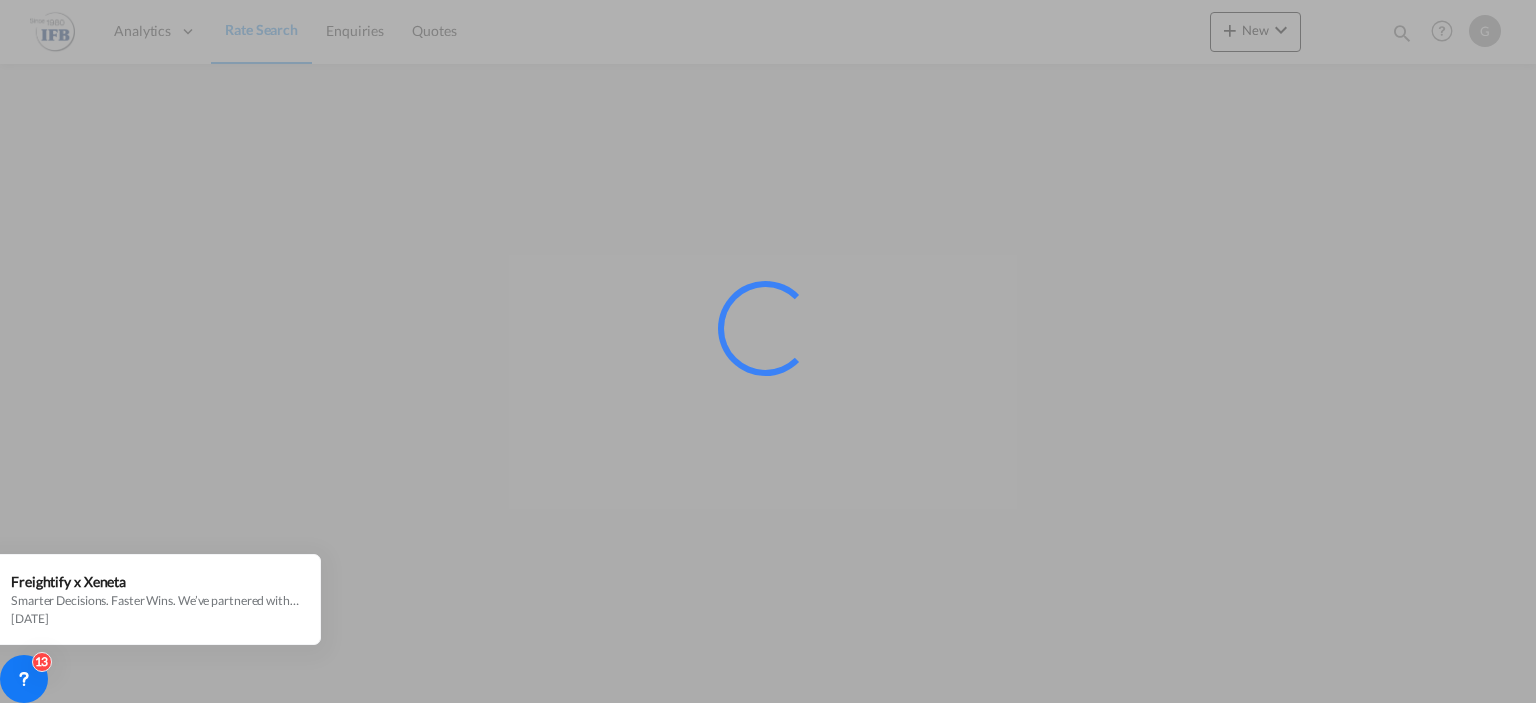 scroll, scrollTop: 0, scrollLeft: 0, axis: both 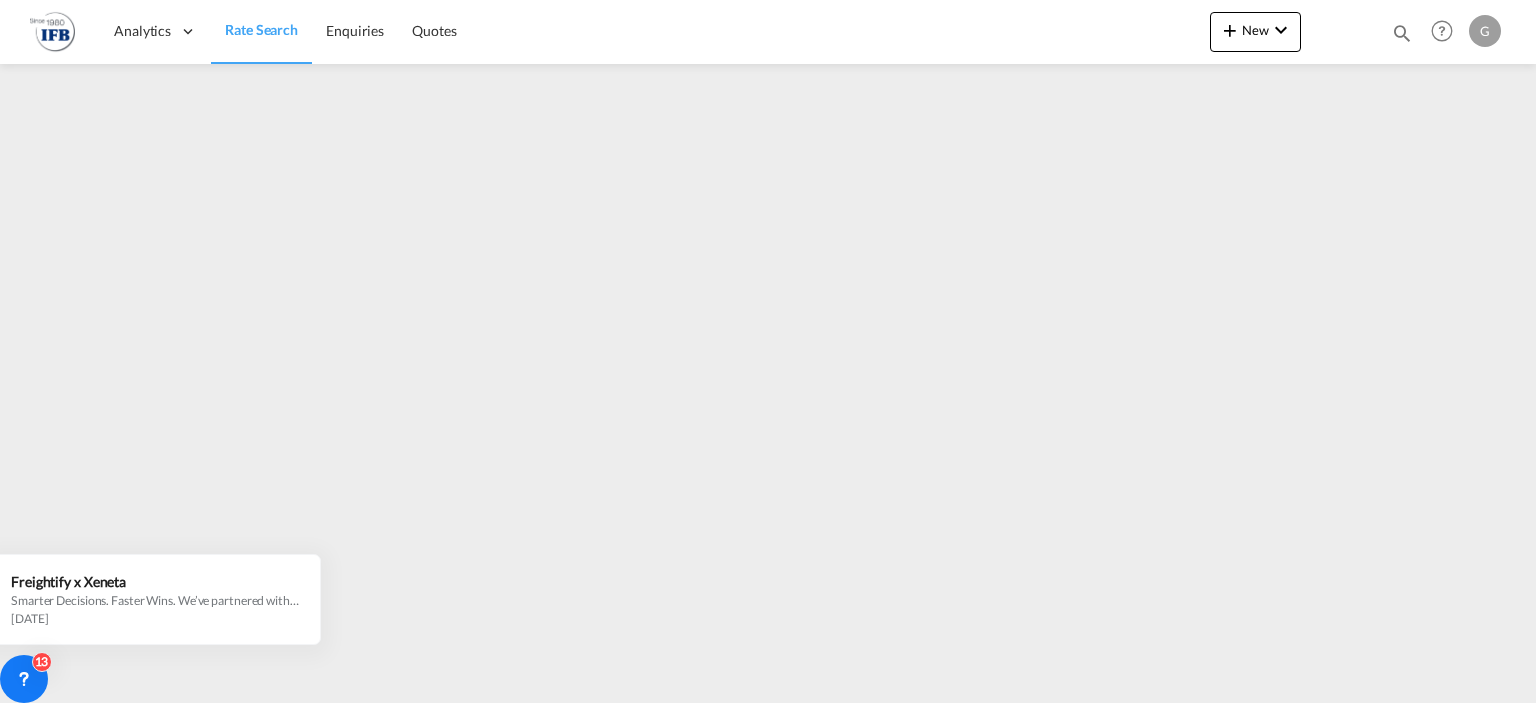 click at bounding box center (768, 376) 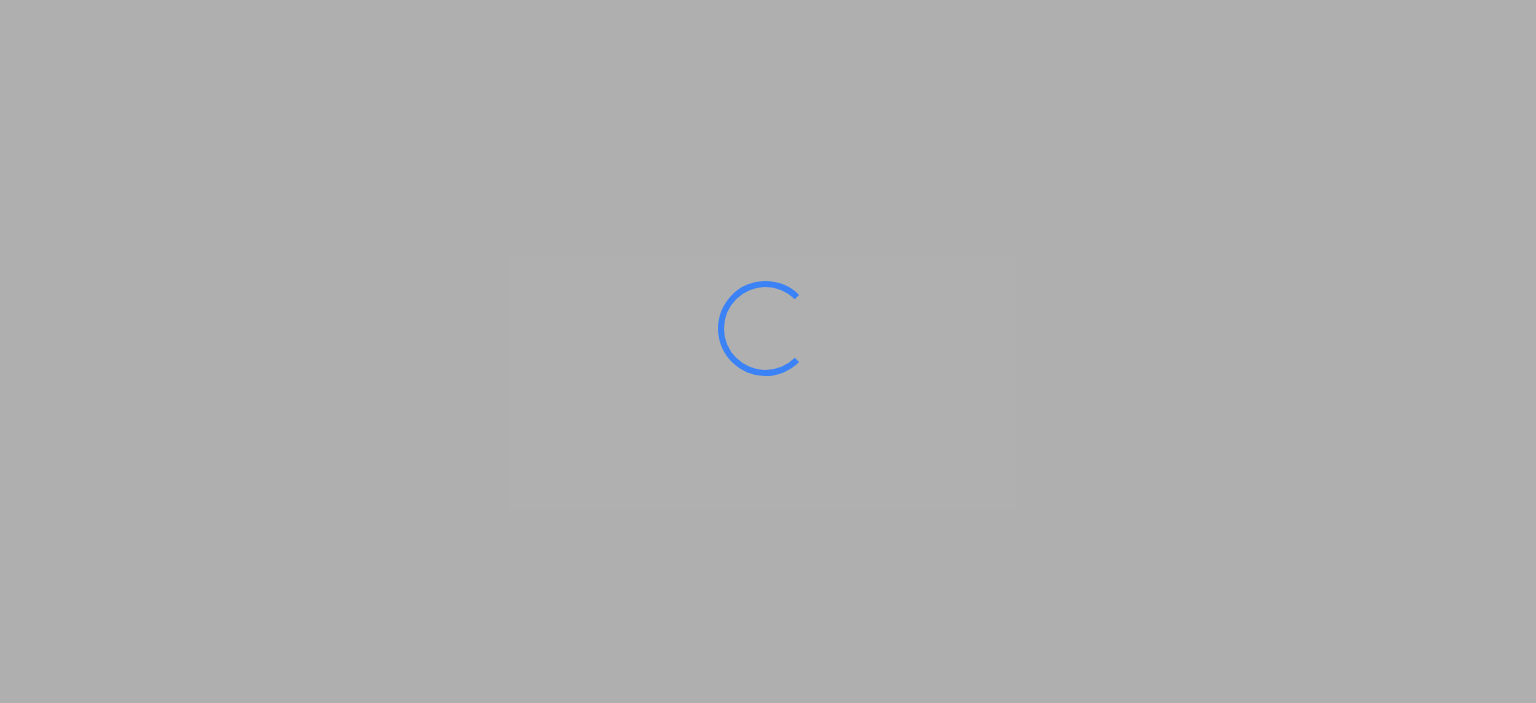 scroll, scrollTop: 0, scrollLeft: 0, axis: both 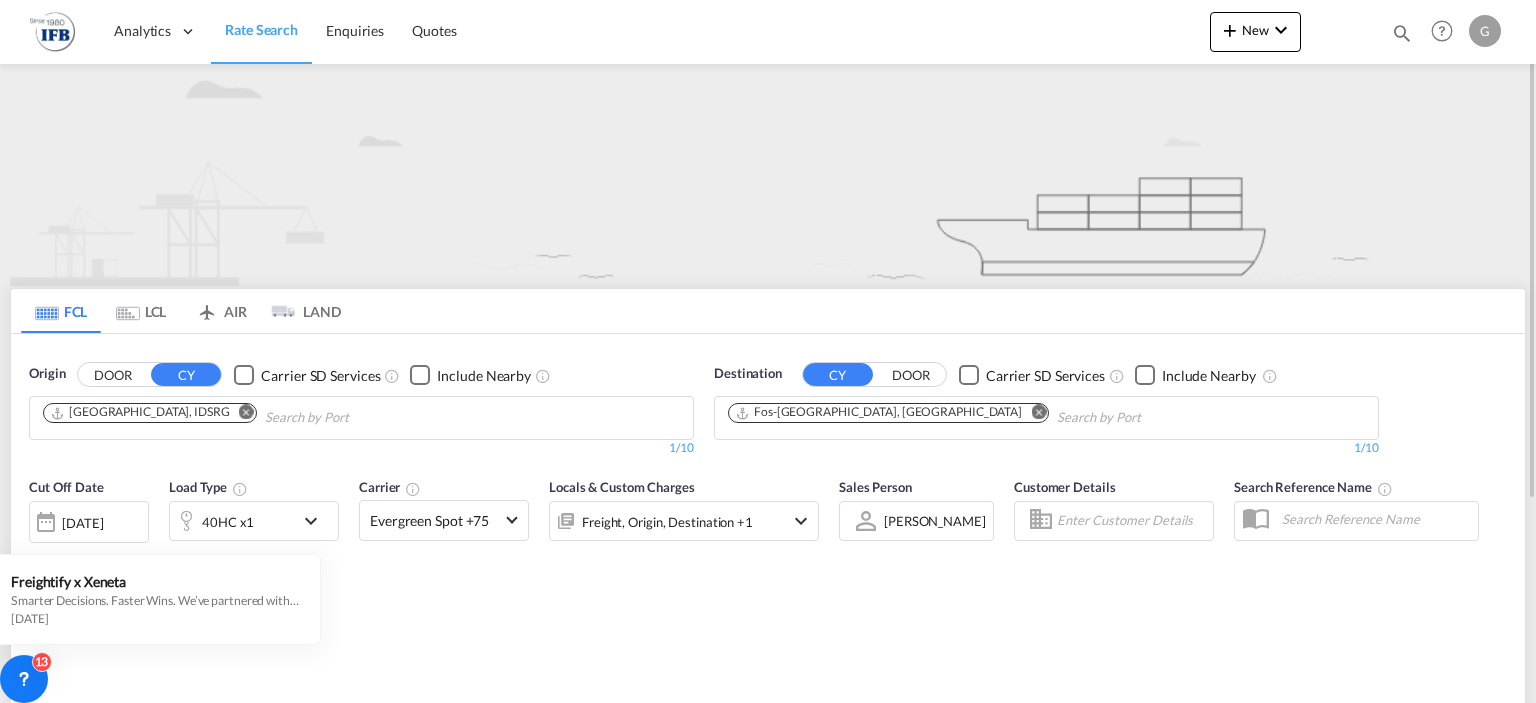 click on "[DATE]" at bounding box center [82, 523] 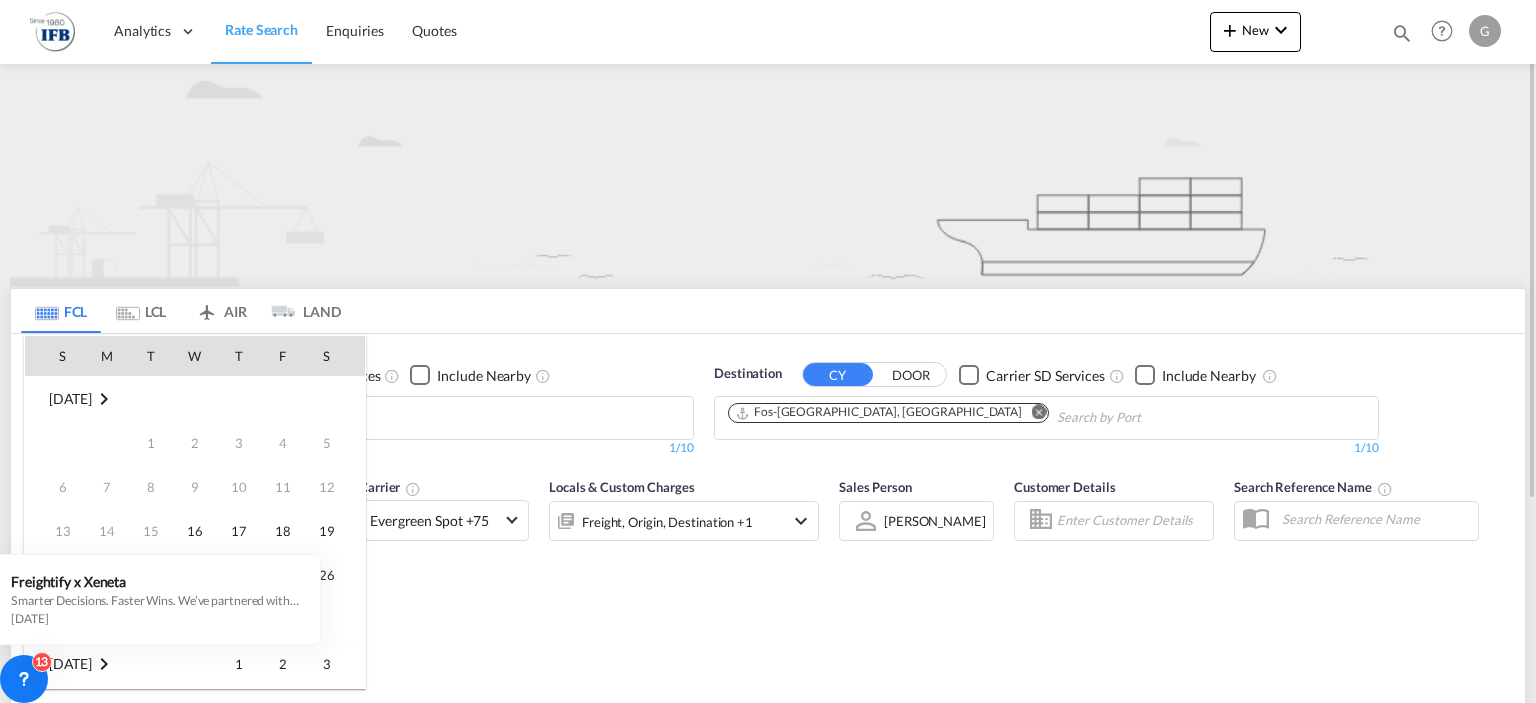 scroll, scrollTop: 795, scrollLeft: 0, axis: vertical 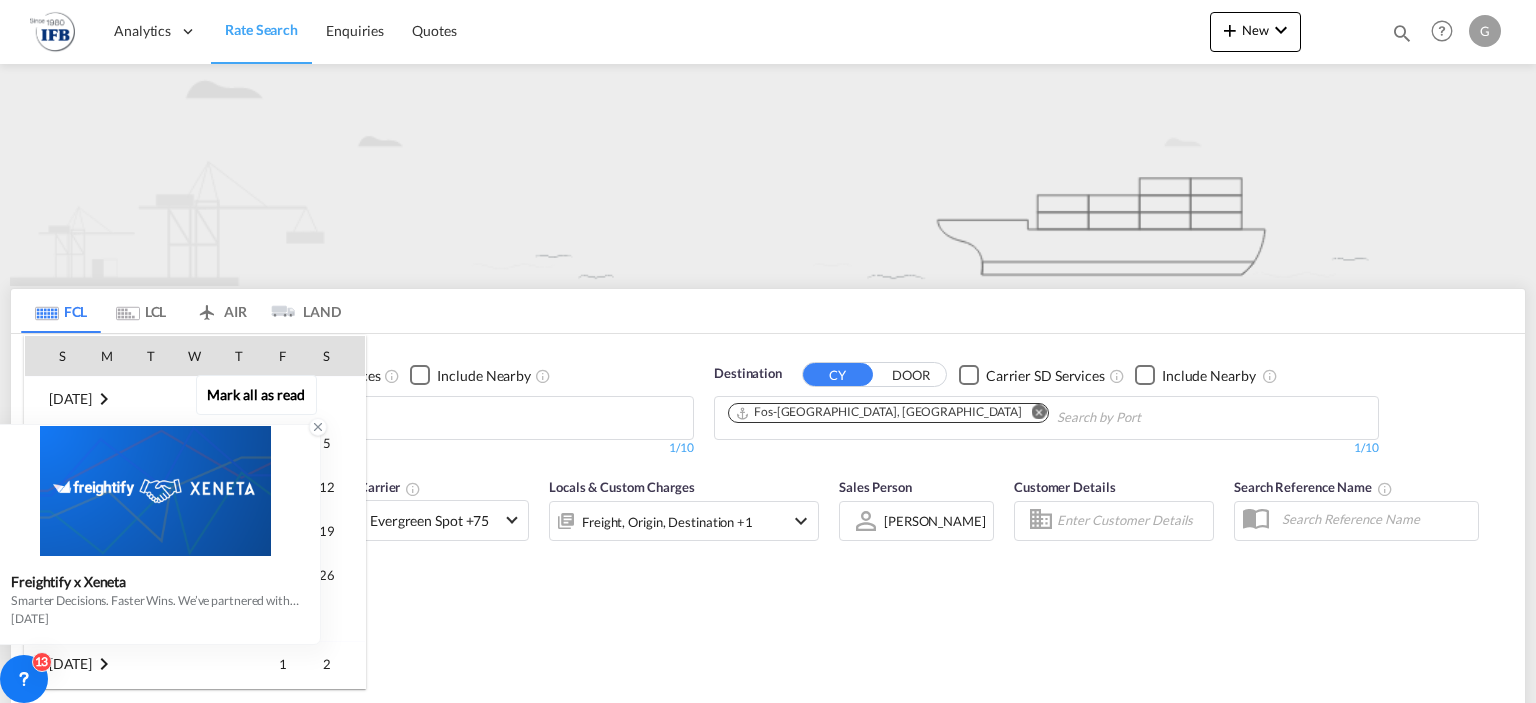click on "Smarter Decisions. Faster Wins. We’ve partnered with Xeneta, the global leader in real-time freight rate benchmarking and market intelligence , to bring market average rate data on selected lanes directly into your Freightify RMS. Benchmark your contracted and spot rates on selected lanes with real-time market averages Get instant visibility into pricing trends to stay ahead in dynamic markets Price with precision and protect your margins in every quote Respond faster with rates your customers can trust Move with clarity in a volatile freight environment Benchmark your rates now. Sign up below" at bounding box center (155, 600) 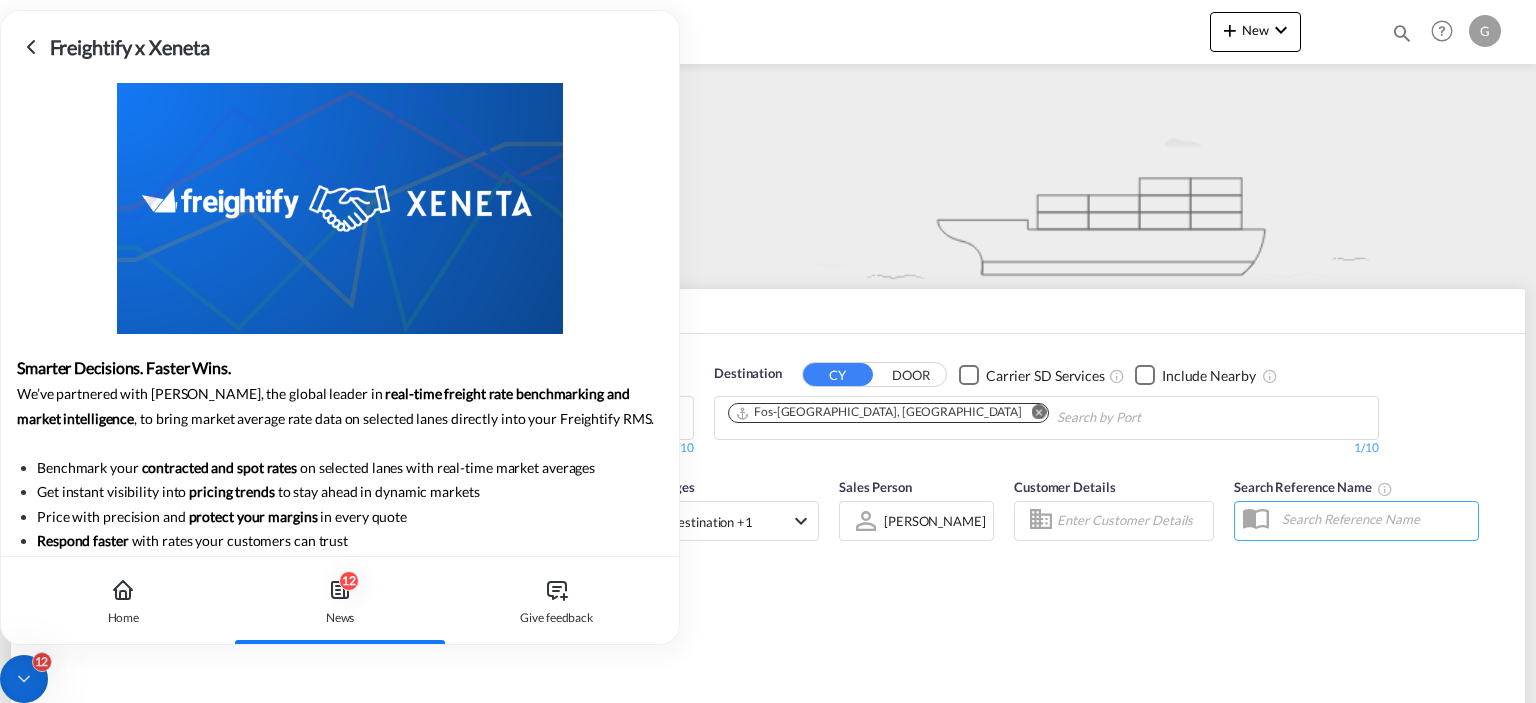 click 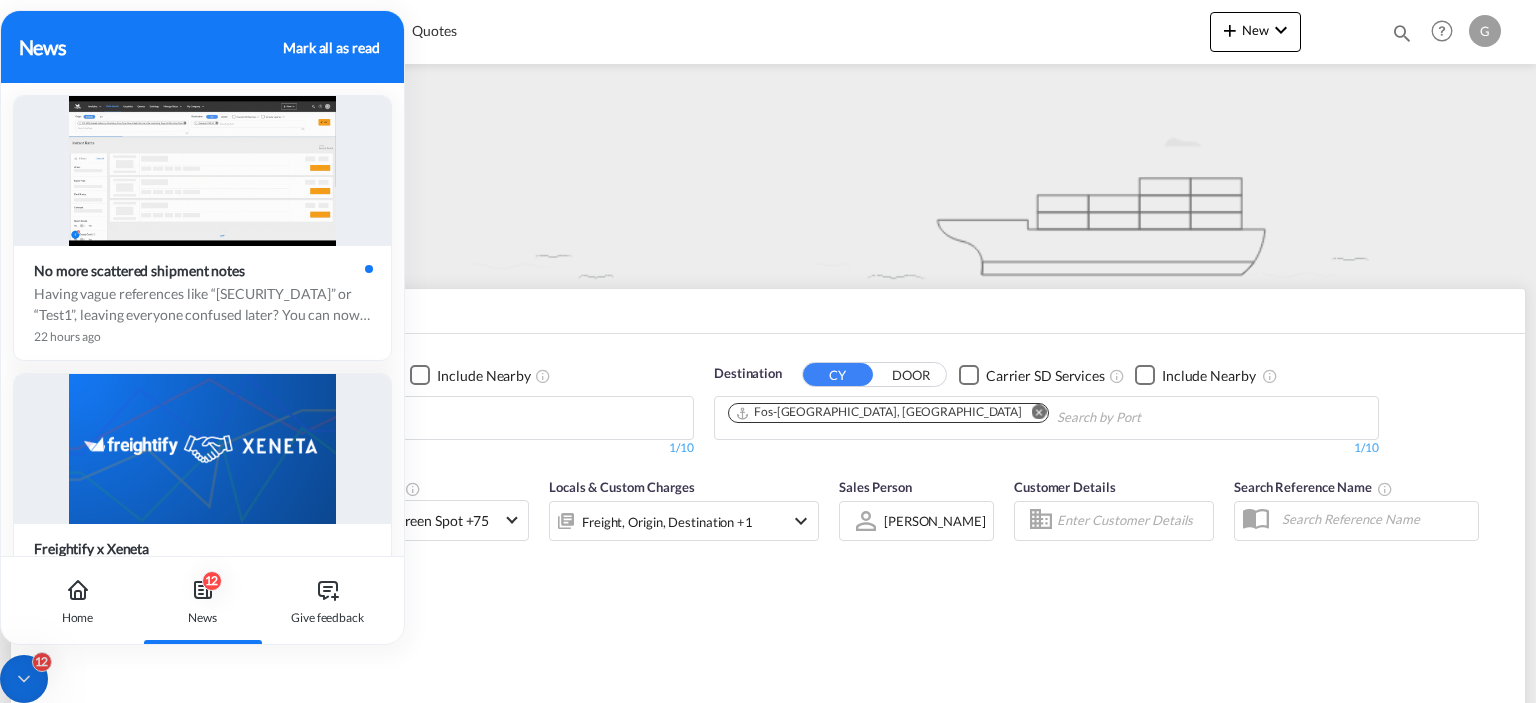click on "Mark all as read" at bounding box center [331, 47] 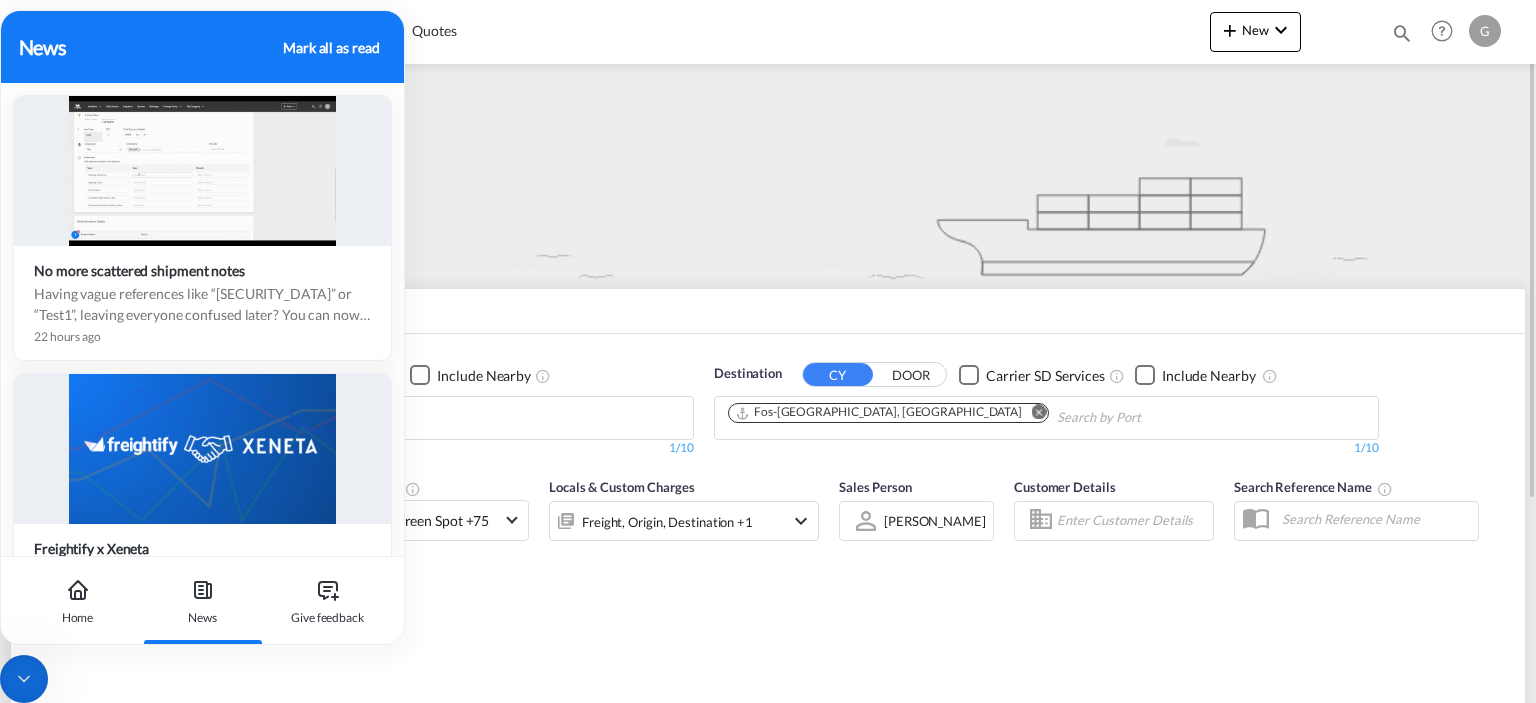 click on "Cut Off Date
[DATE] [DATE]   Load Type
40HC x1
Carrier
Evergreen Spot +75   Online Rates 5
All  (30) Evergreen Spot
Hapag-[PERSON_NAME] Spot
Maersk Spot
ONE QUOTE
OOCL FreightSmart
Anco Trans
BOLD
Carotrans
CMA CGM SPOTON API
CMACGM API (Contract)
COSCO SynconHub
ECU Worldwide
EZ ZIM
GLOBELINK SPOT
Hapag-[PERSON_NAME] Quick Quotes
HLS
Hyundai Merchant Marine (HMM) spot
Logisber Haulage
MY MSC
NAAAI SPOT
NORDICON
Sealand
Sealand America spot
Sealand Asia spot
Sealand Europe spot
Shipco Transport
Shipco Transport
Transliner Maritime Pvt Ltd.
VANGUARD SPOT
WWA
Contract Rates 71
All  (71) Anco Trans
ANL
ANL Container Line
Arkas Line
Australia National Line (ANL)
[PERSON_NAME] Transport
BMC Line Shipping
BOLD
BUSCADOR
[PERSON_NAME] & Zonen
CMA CGM
CNC line under CMA CGM
Combiline
COSCO
DB GROUP
DKT
ECU Worldwide
Evergreen Line
EWM Transport
Fast Transit Line
FIRST SHIPPING-NVOCC
FPS
GLOBELINK
Gold Star Line" at bounding box center [768, 564] 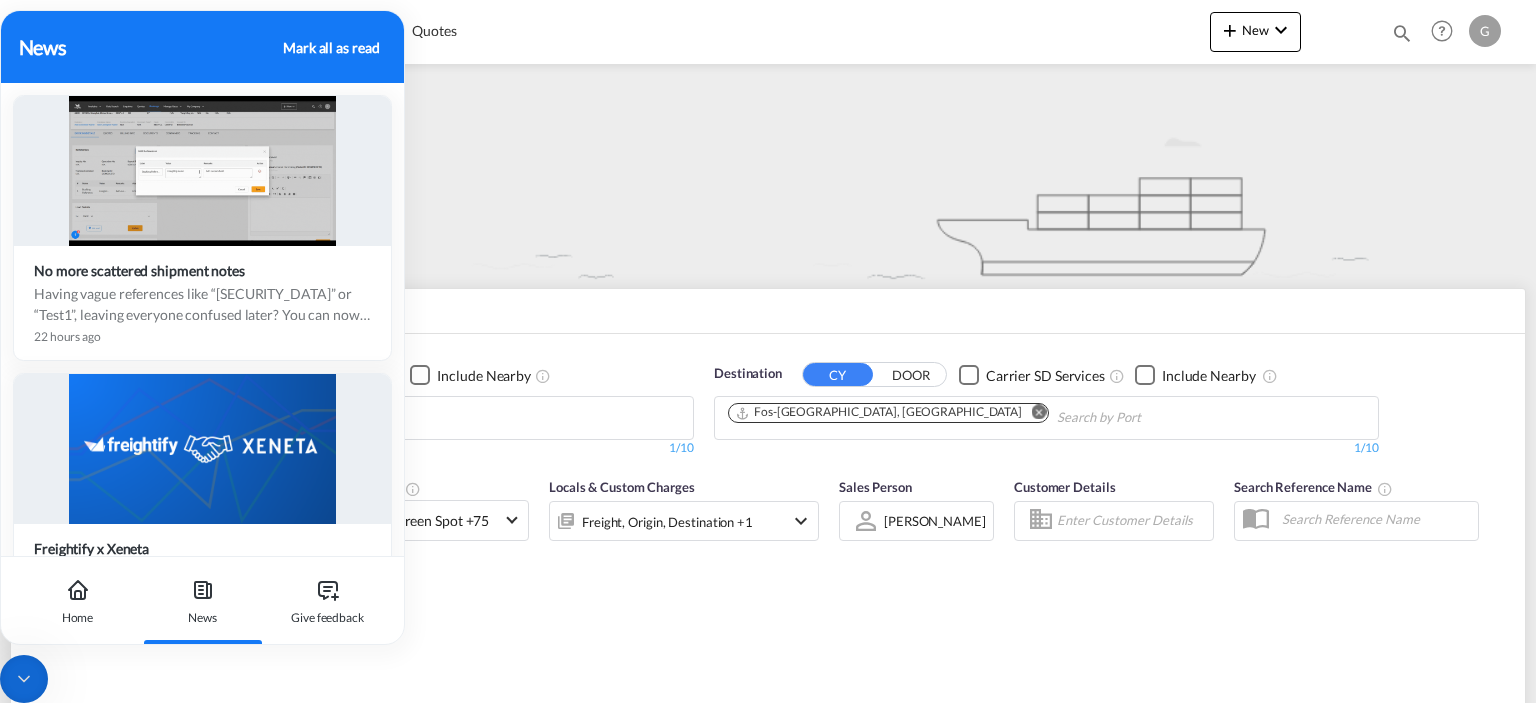 click on "Mark all as read" at bounding box center (331, 47) 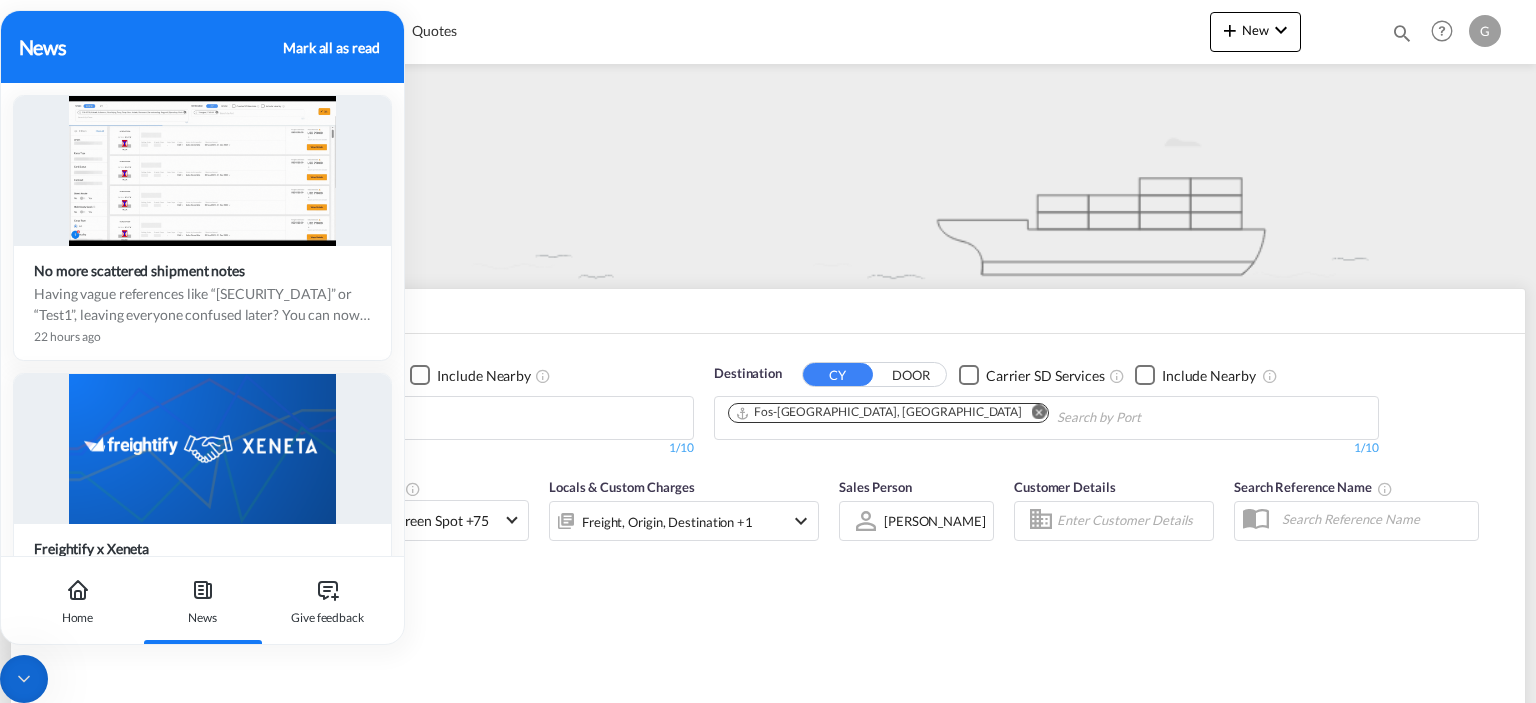 click on "Mark all as read" at bounding box center [331, 47] 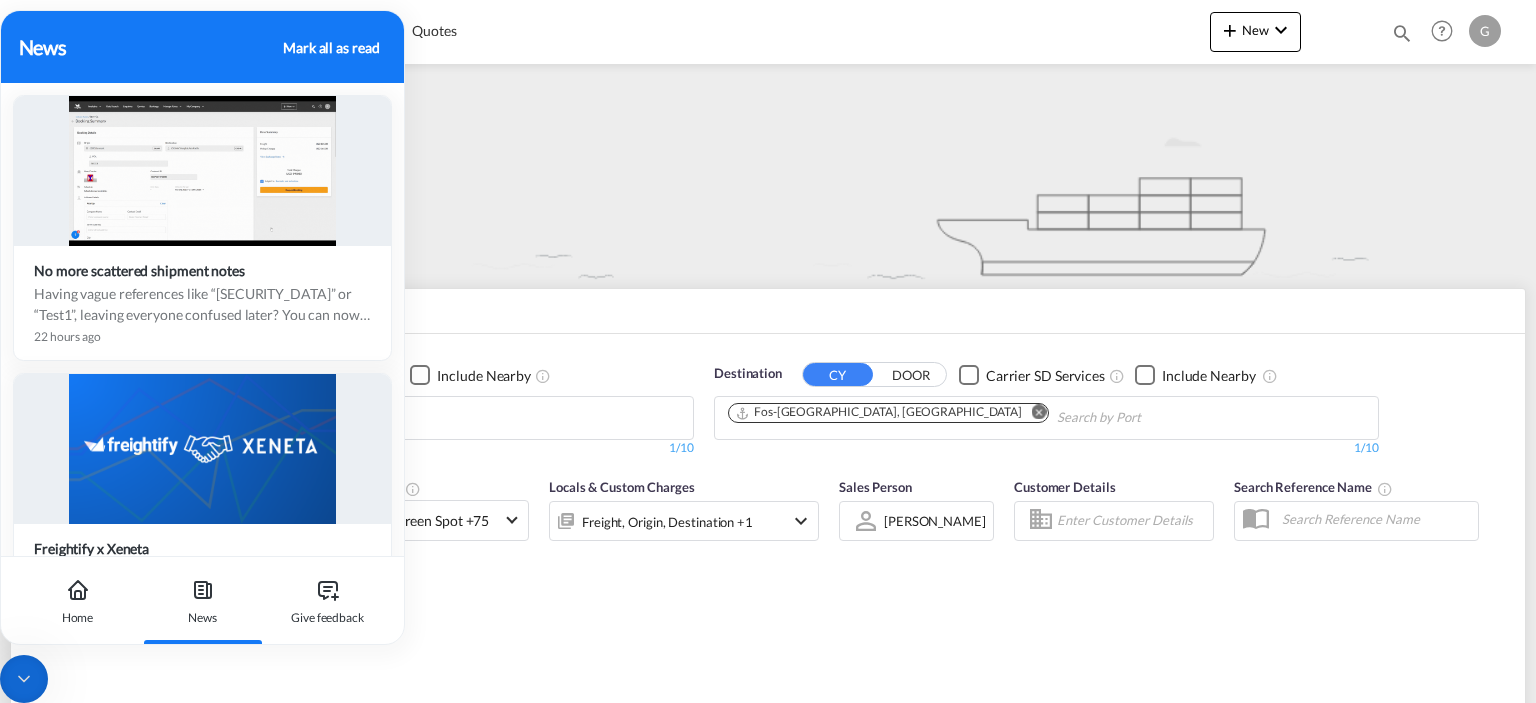drag, startPoint x: 317, startPoint y: 36, endPoint x: 395, endPoint y: 142, distance: 131.60547 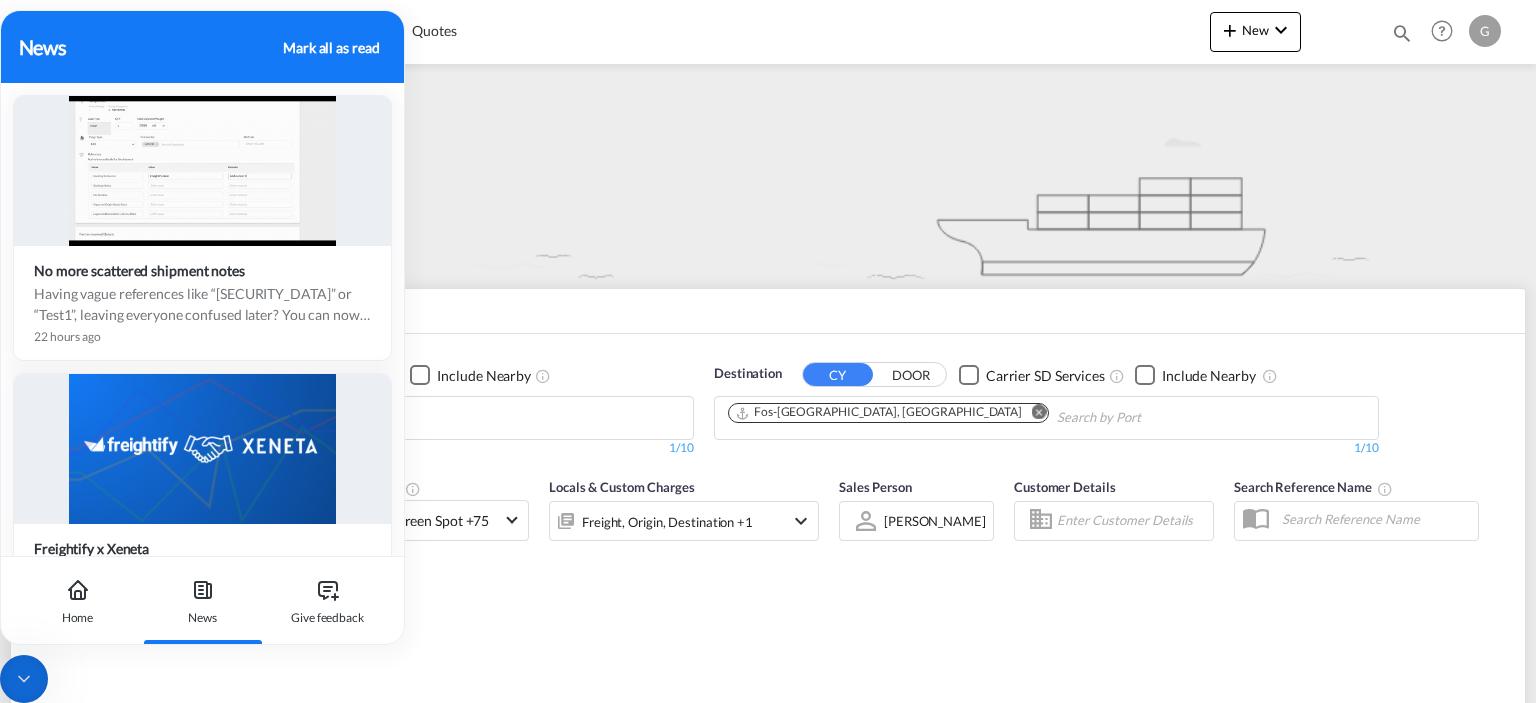 click on "News [PERSON_NAME] all as read No more scattered shipment notes Having vague references like “[SECURITY_DATA]” or “Test1”, leaving everyone confused later? You can now prevent that with Reference Fields in your booking flow. Here’s what you can do: Add values and comments using various predefined reference fields when your external customer or internal user creates a booking request on the Freightify platform View all reference details directly in the bookings details after the booking has been created Whether it is a booking detail, internal comment or a specific information - store it all, right where it belongs. Just head to your booking screen and give it a try. 22 hours ago Freightify x Xeneta Register here [DATE] Managing LCL pricing just got a whole lot easier. Watch video last week Seamless Door-Level Precision Watch video last week QuoteAI: The end of manual quoting Sign up [DATE] Freightify + Globelink = Access LCL Rates Contact us [DATE] Banner Broadcast: Simplifying team communication Home" at bounding box center [202, 327] 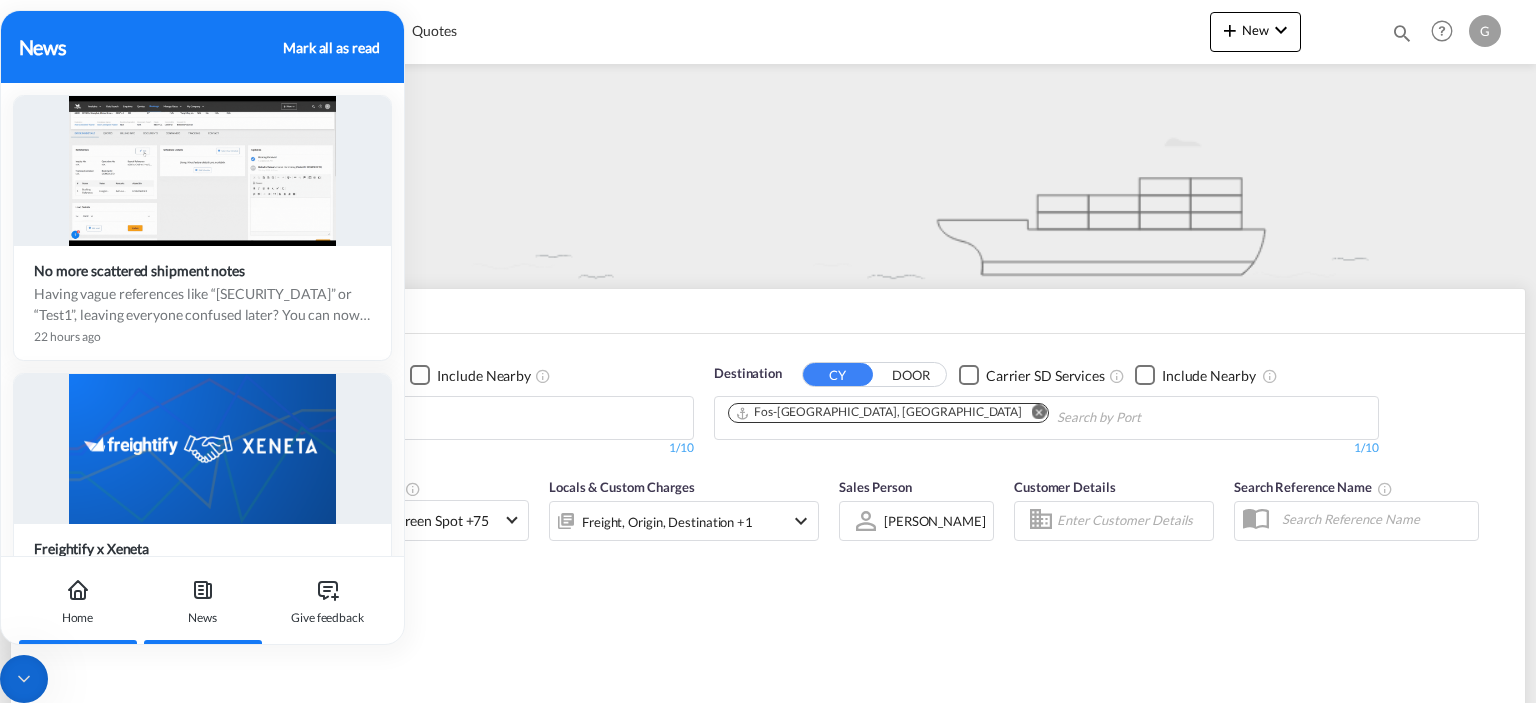 click 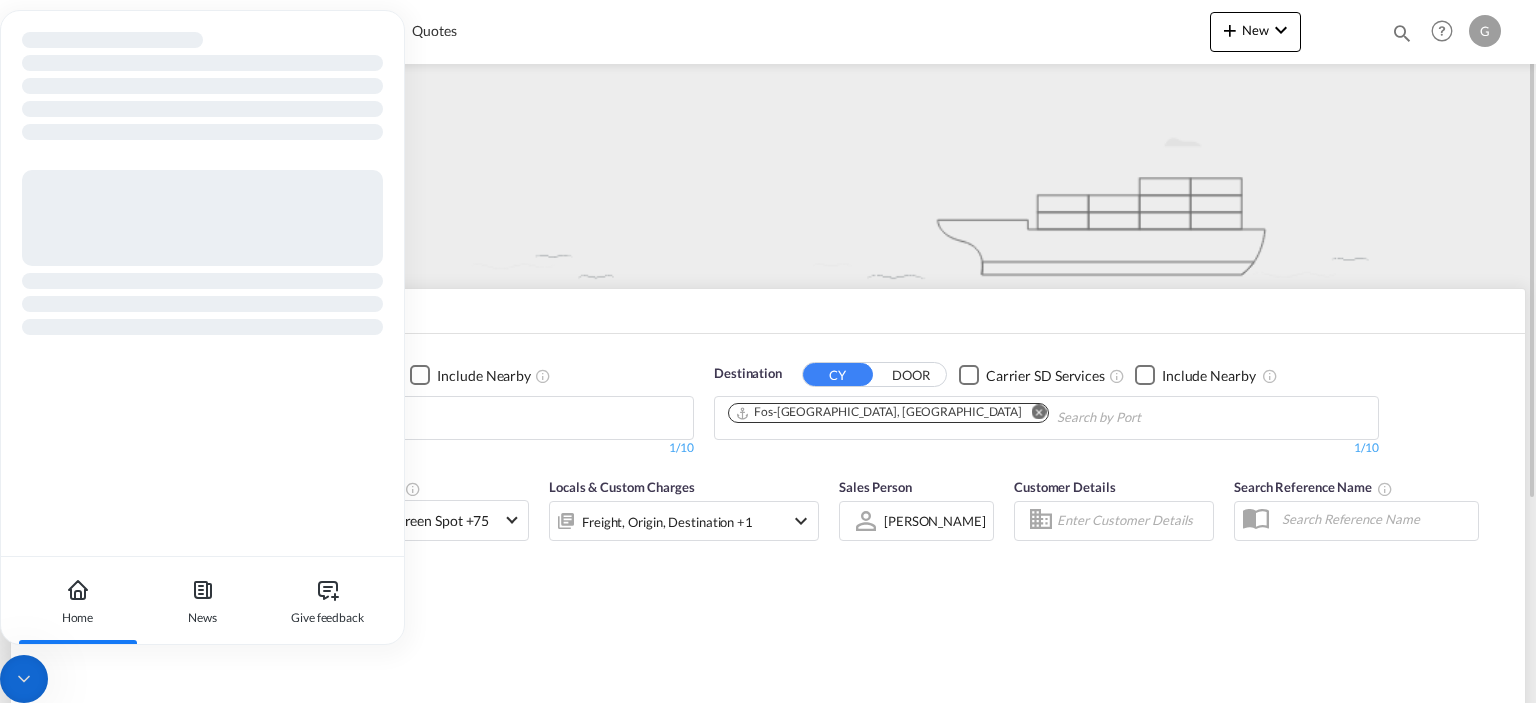 click on "Cut Off Date
[DATE] [DATE]   Load Type
40HC x1
Carrier
Evergreen Spot +75   Online Rates 5
All  (30) Evergreen Spot
Hapag-[PERSON_NAME] Spot
Maersk Spot
ONE QUOTE
OOCL FreightSmart
Anco Trans
BOLD
Carotrans
CMA CGM SPOTON API
CMACGM API (Contract)
COSCO SynconHub
ECU Worldwide
EZ ZIM
GLOBELINK SPOT
Hapag-[PERSON_NAME] Quick Quotes
HLS
Hyundai Merchant Marine (HMM) spot
Logisber Haulage
MY MSC
NAAAI SPOT
NORDICON
Sealand
Sealand America spot
Sealand Asia spot
Sealand Europe spot
Shipco Transport
Shipco Transport
Transliner Maritime Pvt Ltd.
VANGUARD SPOT
WWA
Contract Rates 71
All  (71) Anco Trans
ANL
ANL Container Line
Arkas Line
Australia National Line (ANL)
[PERSON_NAME] Transport
BMC Line Shipping
BOLD
BUSCADOR
[PERSON_NAME] & Zonen
CMA CGM
CNC line under CMA CGM
Combiline
COSCO
DB GROUP
DKT
ECU Worldwide
Evergreen Line
EWM Transport
Fast Transit Line
FIRST SHIPPING-NVOCC
FPS
GLOBELINK
Gold Star Line" at bounding box center (768, 564) 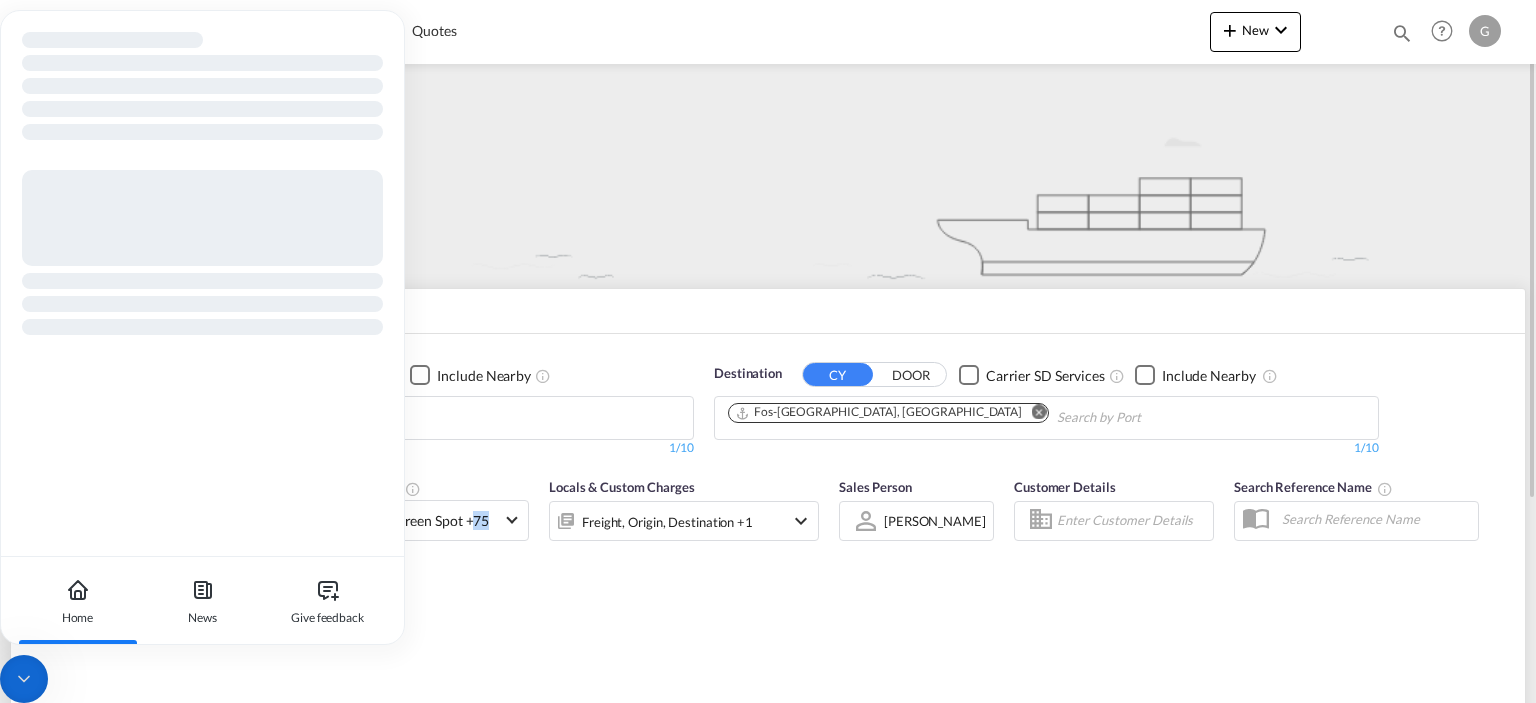 click on "Cut Off Date
[DATE] [DATE]   Load Type
40HC x1
Carrier
Evergreen Spot +75   Online Rates 5
All  (30) Evergreen Spot
Hapag-[PERSON_NAME] Spot
Maersk Spot
ONE QUOTE
OOCL FreightSmart
Anco Trans
BOLD
Carotrans
CMA CGM SPOTON API
CMACGM API (Contract)
COSCO SynconHub
ECU Worldwide
EZ ZIM
GLOBELINK SPOT
Hapag-[PERSON_NAME] Quick Quotes
HLS
Hyundai Merchant Marine (HMM) spot
Logisber Haulage
MY MSC
NAAAI SPOT
NORDICON
Sealand
Sealand America spot
Sealand Asia spot
Sealand Europe spot
Shipco Transport
Shipco Transport
Transliner Maritime Pvt Ltd.
VANGUARD SPOT
WWA
Contract Rates 71
All  (71) Anco Trans
ANL
ANL Container Line
Arkas Line
Australia National Line (ANL)
[PERSON_NAME] Transport
BMC Line Shipping
BOLD
BUSCADOR
[PERSON_NAME] & Zonen
CMA CGM
CNC line under CMA CGM
Combiline
COSCO
DB GROUP
DKT
ECU Worldwide
Evergreen Line
EWM Transport
Fast Transit Line
FIRST SHIPPING-NVOCC
FPS
GLOBELINK
Gold Star Line" at bounding box center (768, 564) 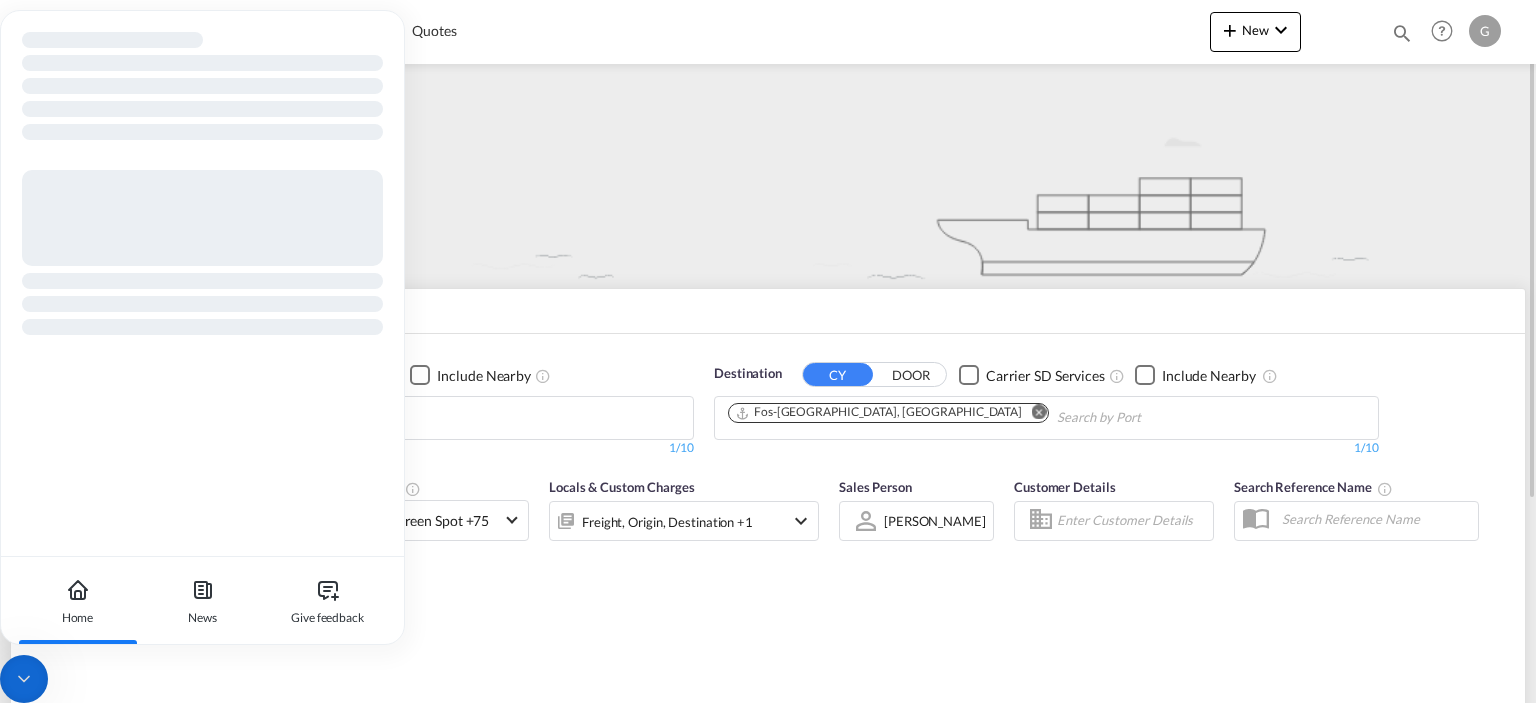 drag, startPoint x: 481, startPoint y: 588, endPoint x: 824, endPoint y: 593, distance: 343.03644 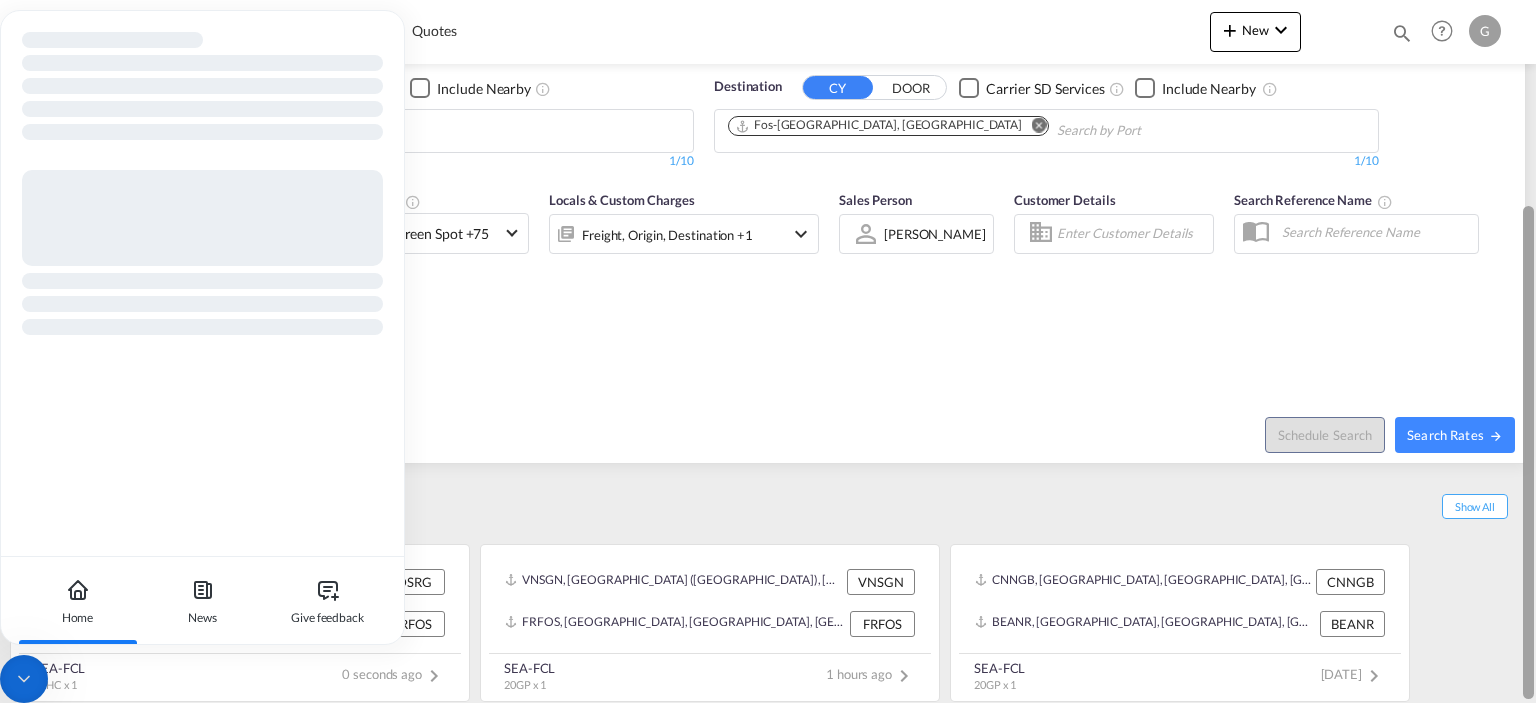 scroll, scrollTop: 0, scrollLeft: 0, axis: both 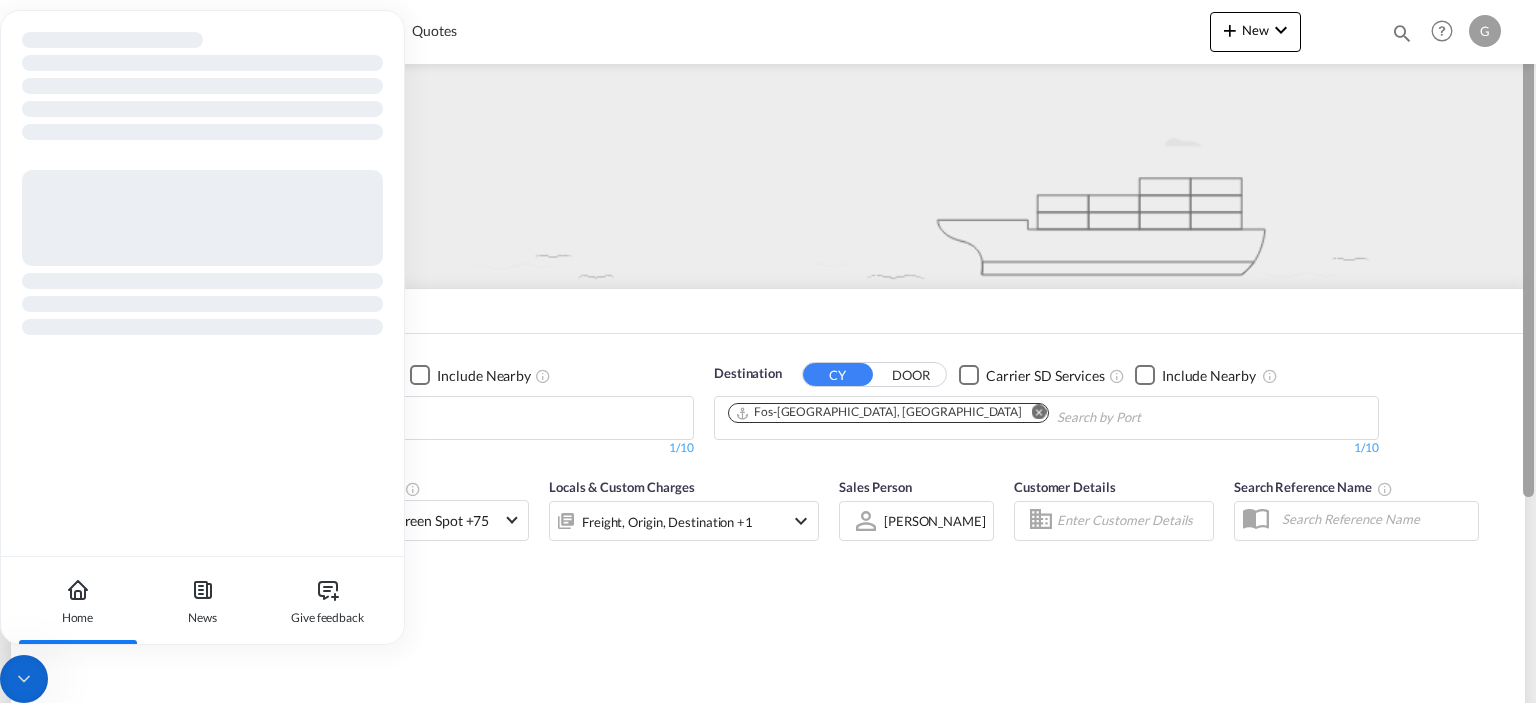 drag, startPoint x: 1527, startPoint y: 148, endPoint x: 1430, endPoint y: -111, distance: 276.56827 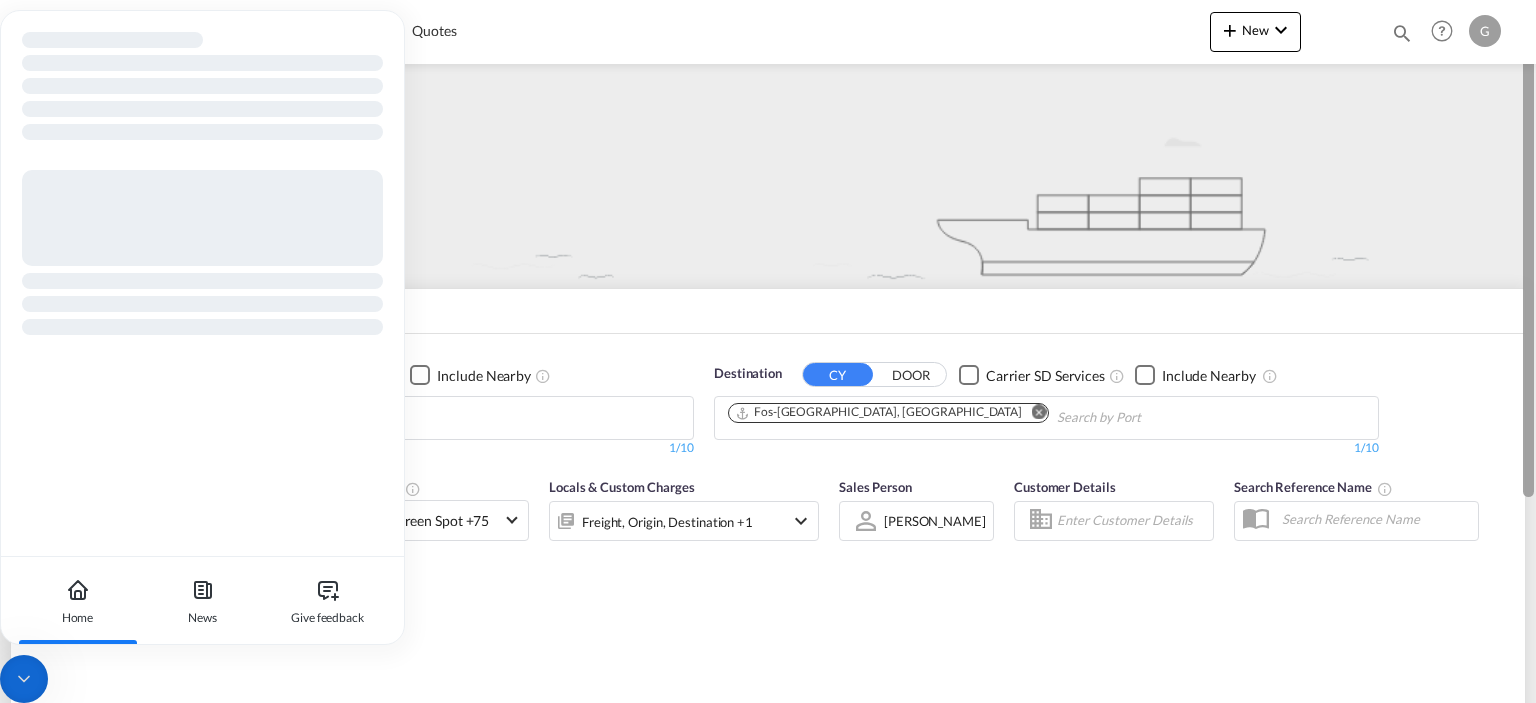 click on "Analytics
Reports
Rate Search
Enquiries
Quotes
Analytics" at bounding box center (768, 351) 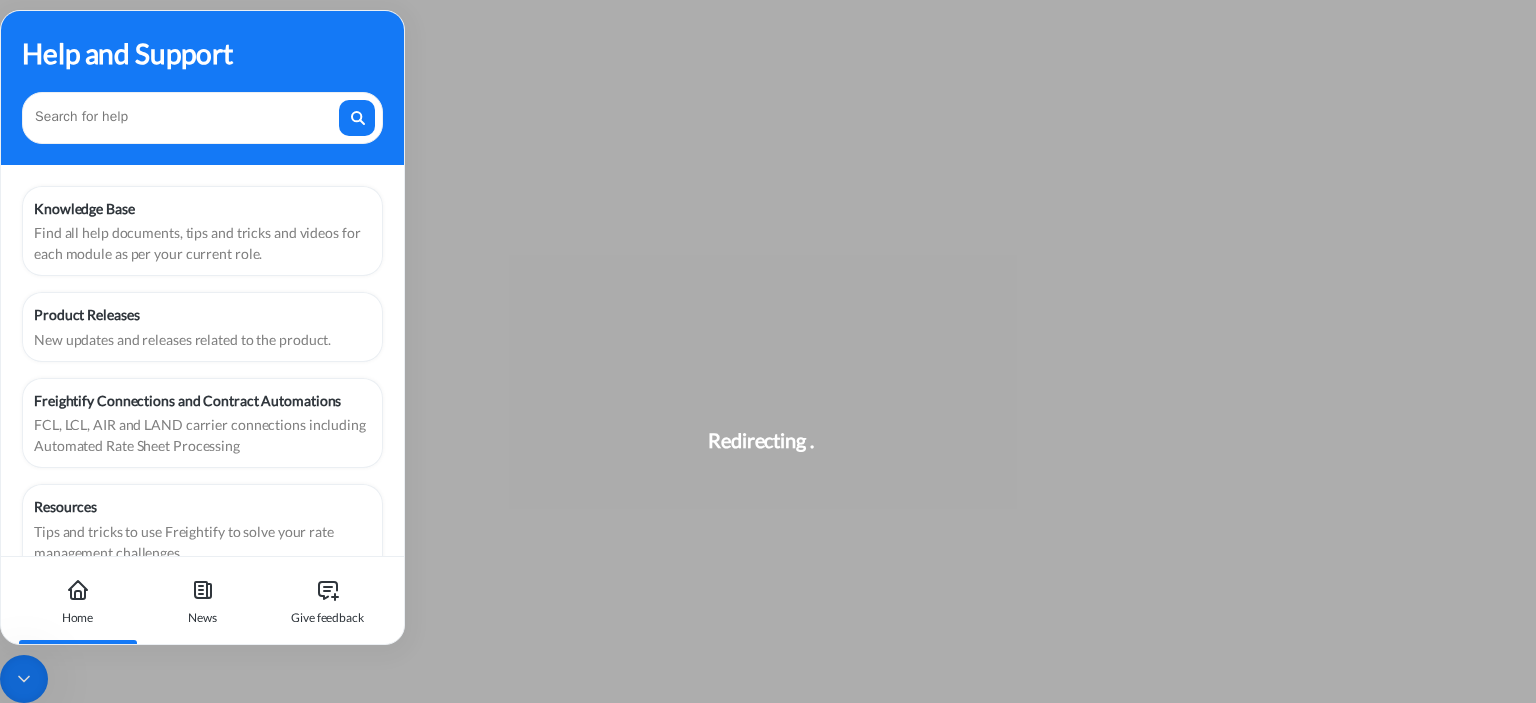 click on "Redirecting" at bounding box center (768, 351) 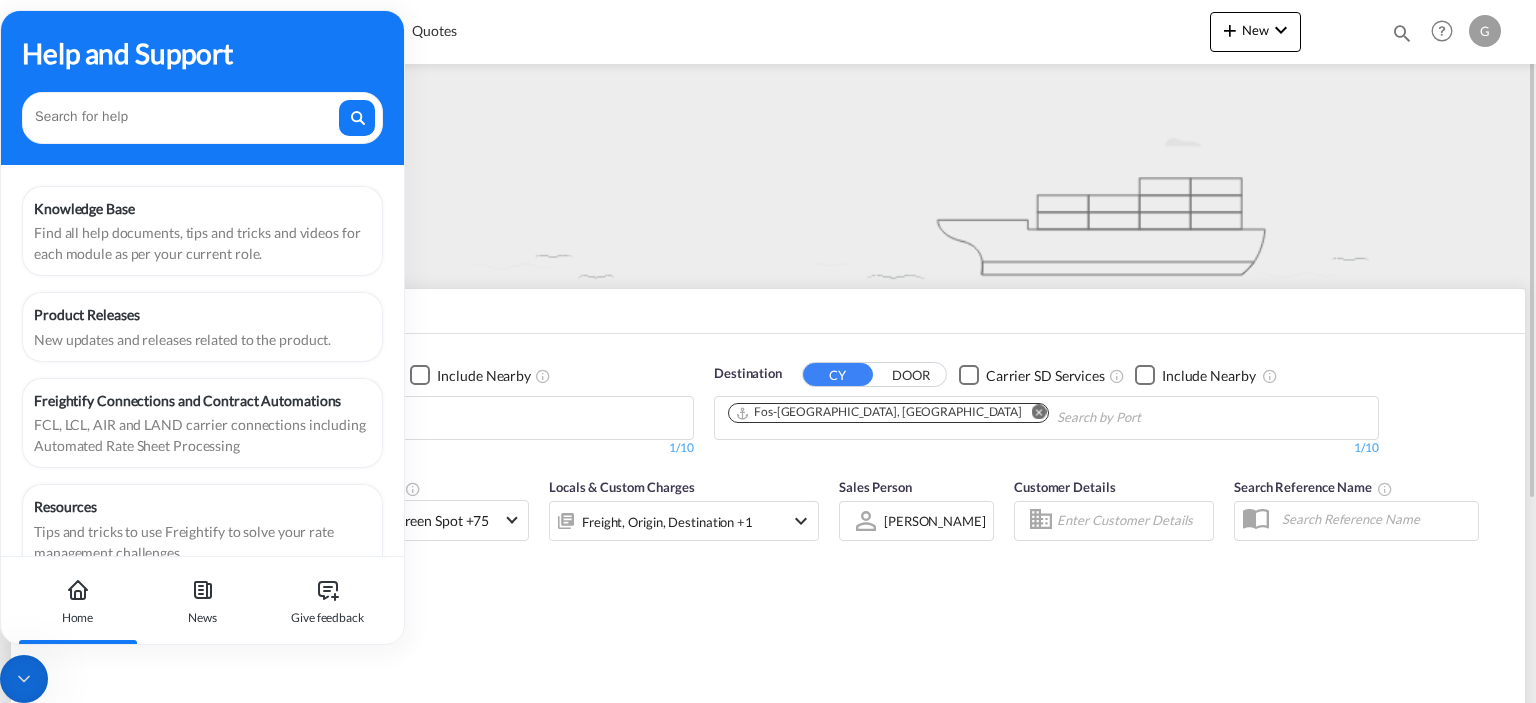 click on "Cut Off Date
[DATE] [DATE]   Load Type
40HC x1
Carrier
Evergreen Spot +75   Online Rates 5
All  (30) Evergreen Spot
Hapag-[PERSON_NAME] Spot
Maersk Spot
ONE QUOTE
OOCL FreightSmart
Anco Trans
BOLD
Carotrans
CMA CGM SPOTON API
CMACGM API (Contract)
COSCO SynconHub
ECU Worldwide
EZ ZIM
GLOBELINK SPOT
Hapag-[PERSON_NAME] Quick Quotes
HLS
Hyundai Merchant Marine (HMM) spot
Logisber Haulage
MY MSC
NAAAI SPOT
NORDICON
Sealand
Sealand America spot
Sealand Asia spot
Sealand Europe spot
Shipco Transport
Shipco Transport
Transliner Maritime Pvt Ltd.
VANGUARD SPOT
WWA
Contract Rates 71
All  (71) Anco Trans
ANL
ANL Container Line
Arkas Line
Australia National Line (ANL)
[PERSON_NAME] Transport
BMC Line Shipping
BOLD
BUSCADOR
[PERSON_NAME] & Zonen
CMA CGM
CNC line under CMA CGM
Combiline
COSCO
DB GROUP
DKT
ECU Worldwide
Evergreen Line
EWM Transport
Fast Transit Line
FIRST SHIPPING-NVOCC
FPS
GLOBELINK
Gold Star Line" at bounding box center [424, 519] 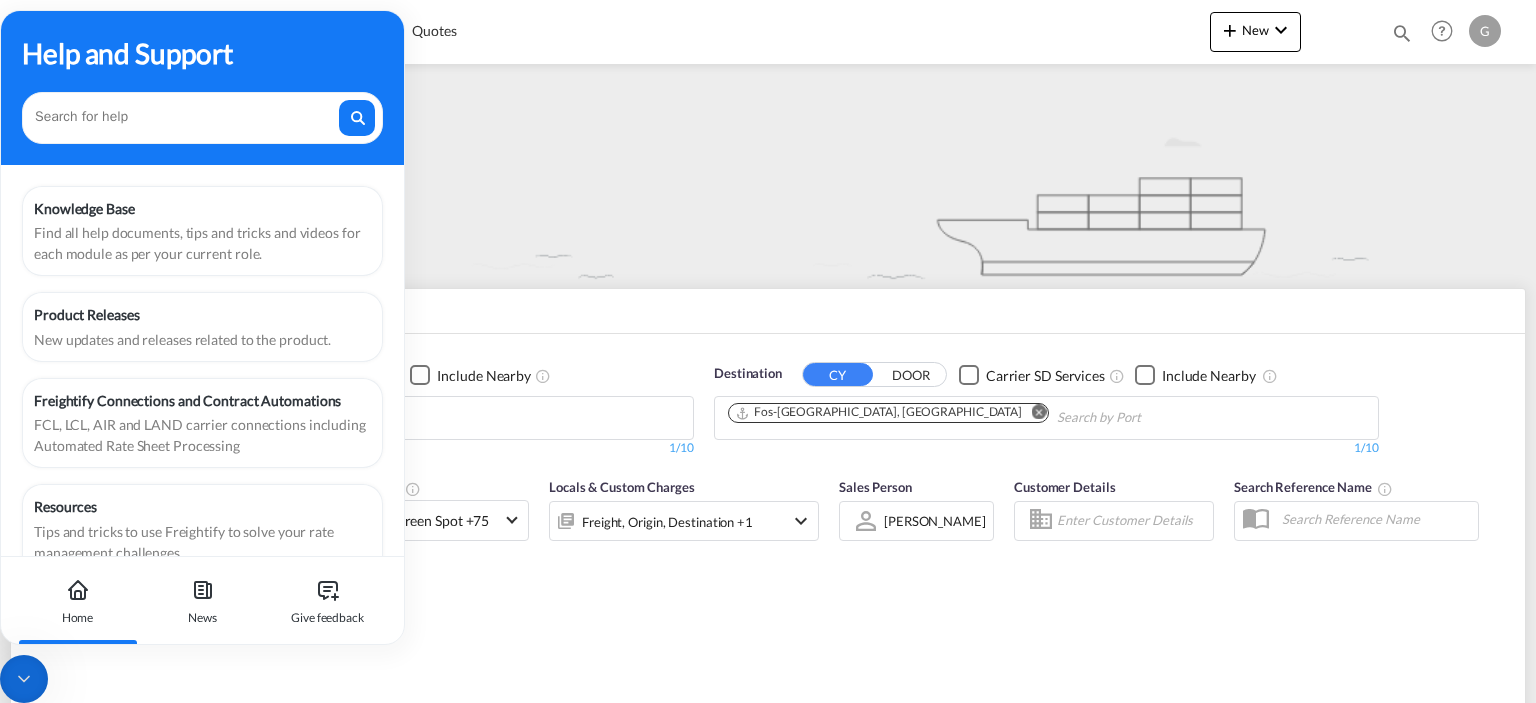 click 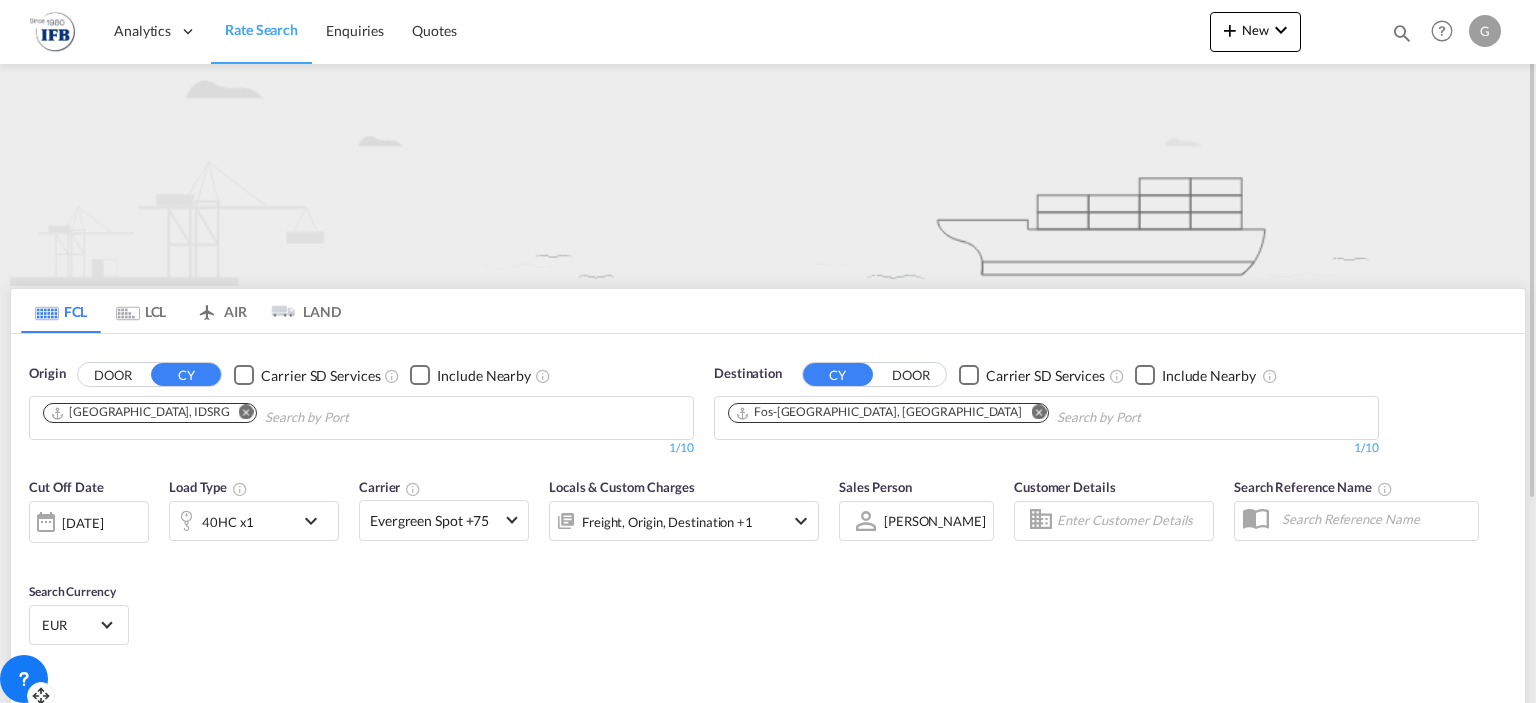 click on "[DATE]" at bounding box center [82, 523] 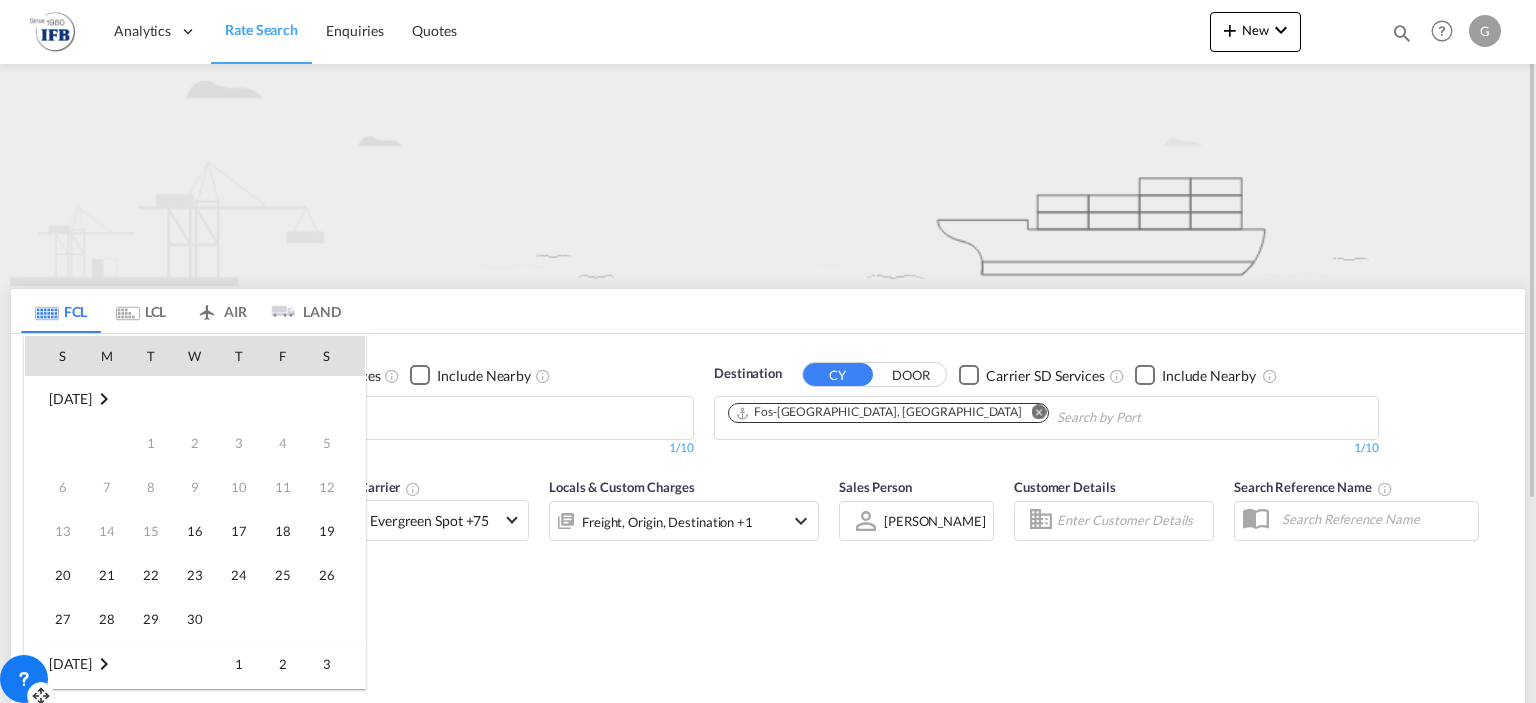 scroll, scrollTop: 795, scrollLeft: 0, axis: vertical 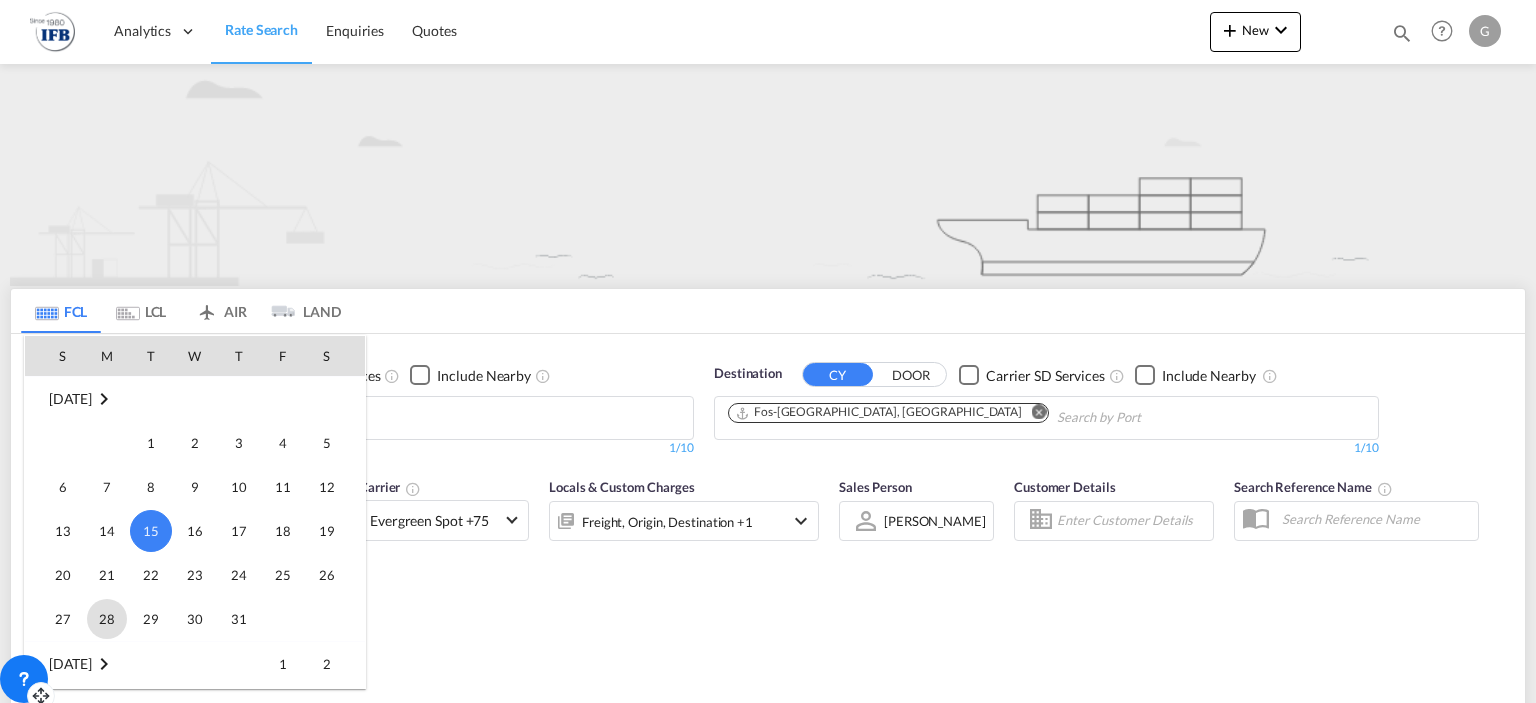click on "28" at bounding box center (107, 619) 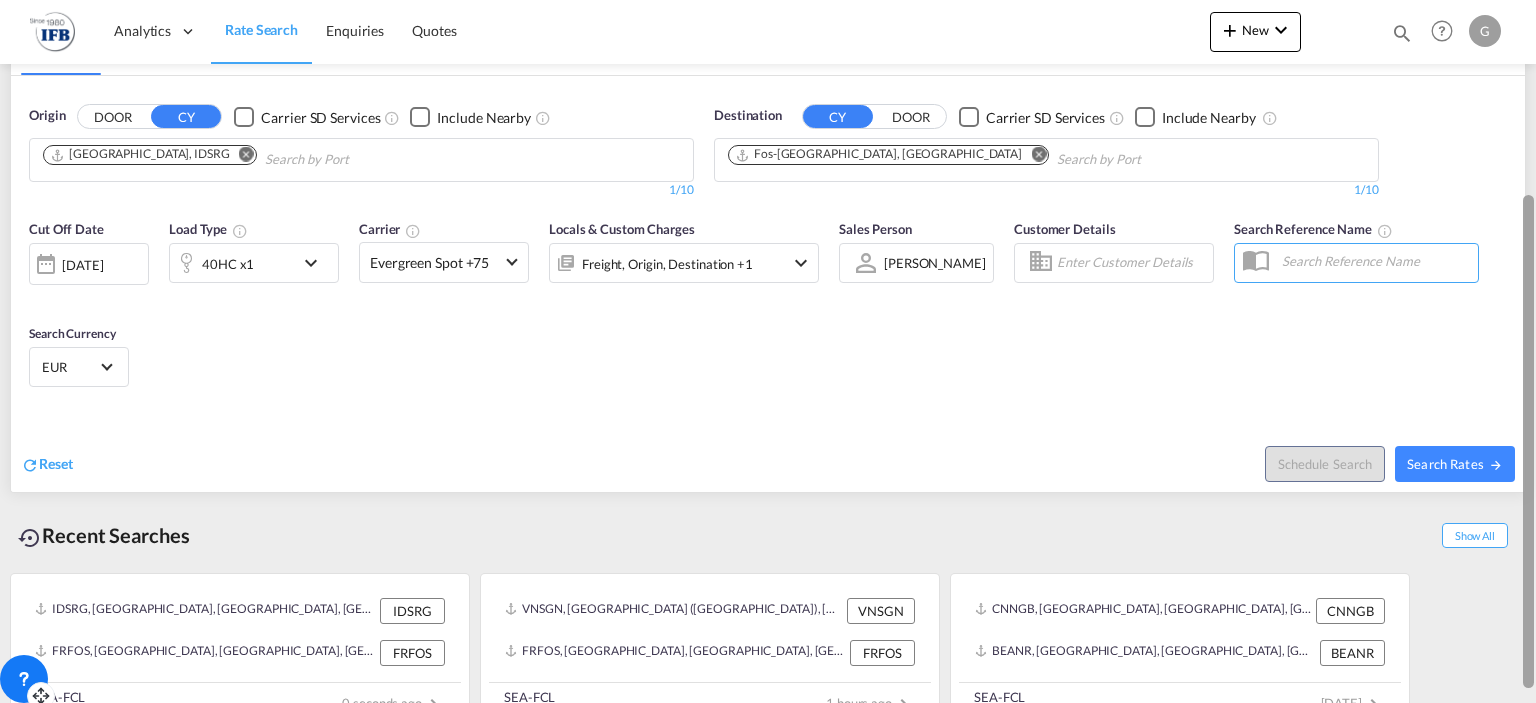 scroll, scrollTop: 264, scrollLeft: 0, axis: vertical 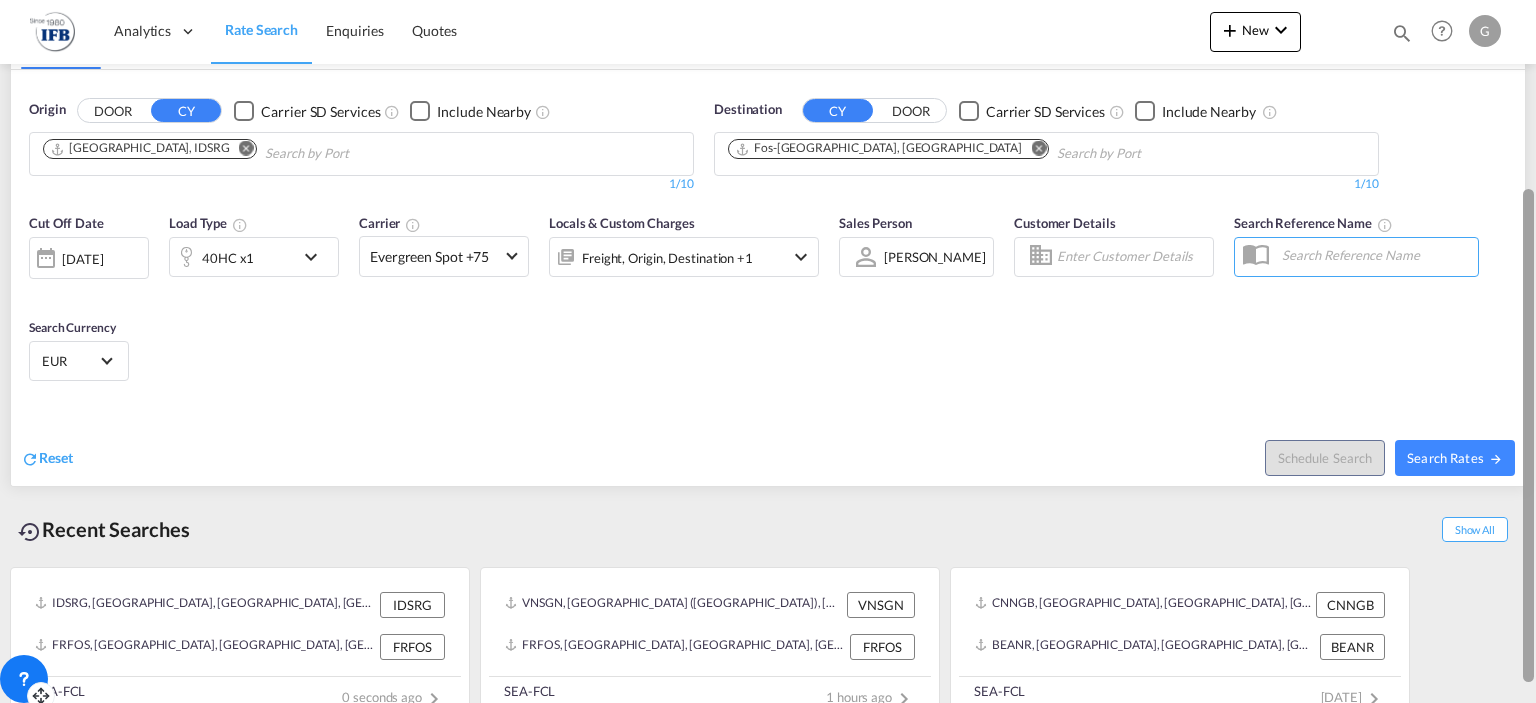drag, startPoint x: 1529, startPoint y: 137, endPoint x: 1532, endPoint y: 323, distance: 186.02419 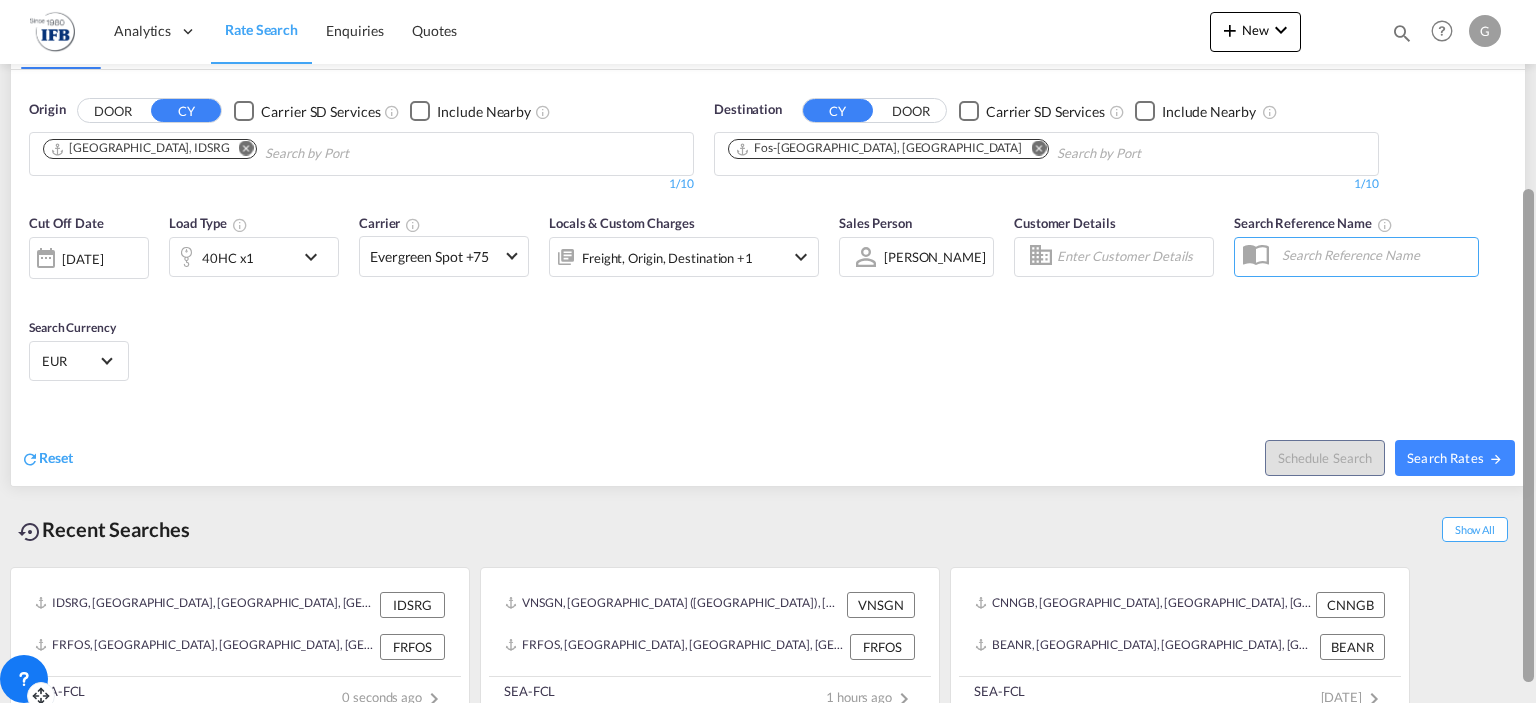 click at bounding box center (1528, 435) 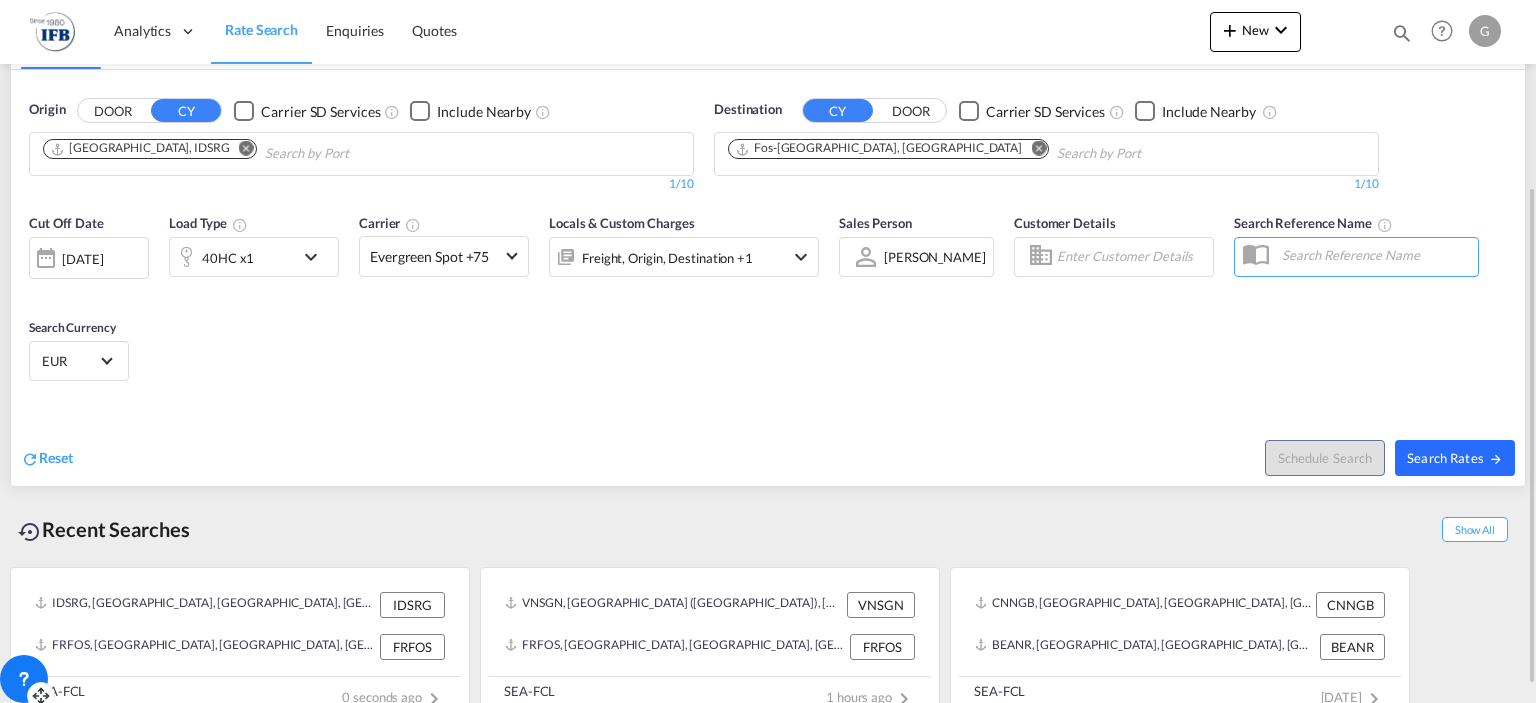 click on "Search Rates" at bounding box center [1455, 458] 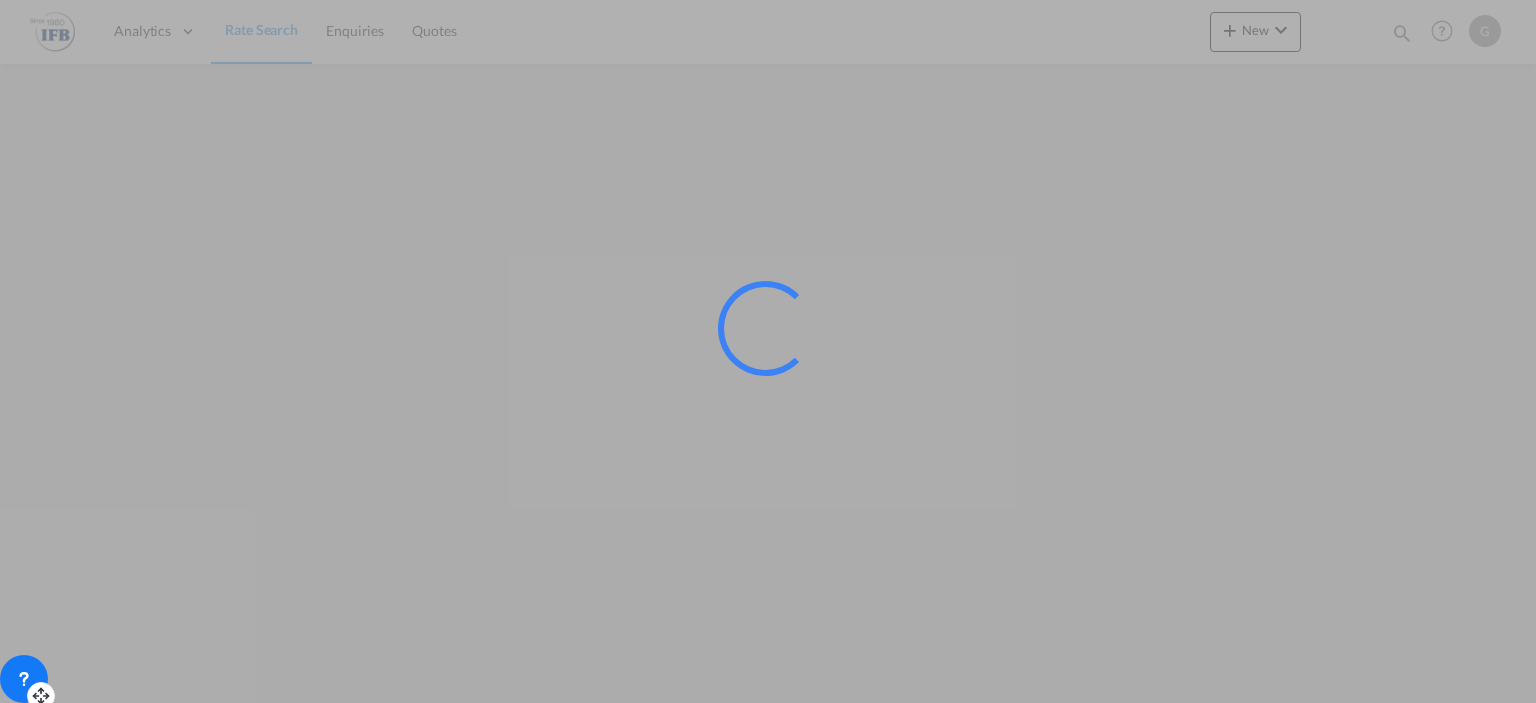 scroll, scrollTop: 0, scrollLeft: 0, axis: both 